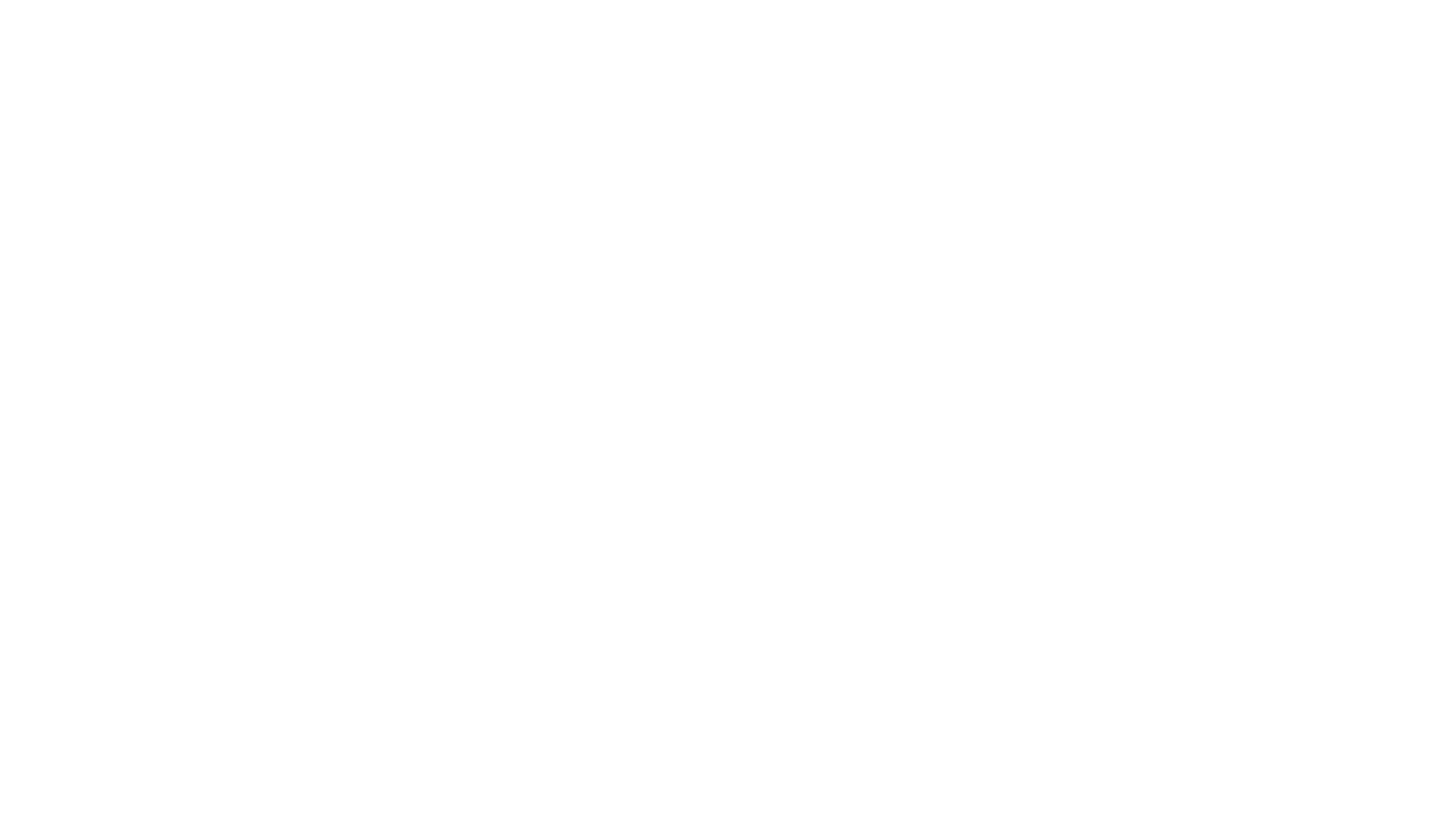 scroll, scrollTop: 0, scrollLeft: 0, axis: both 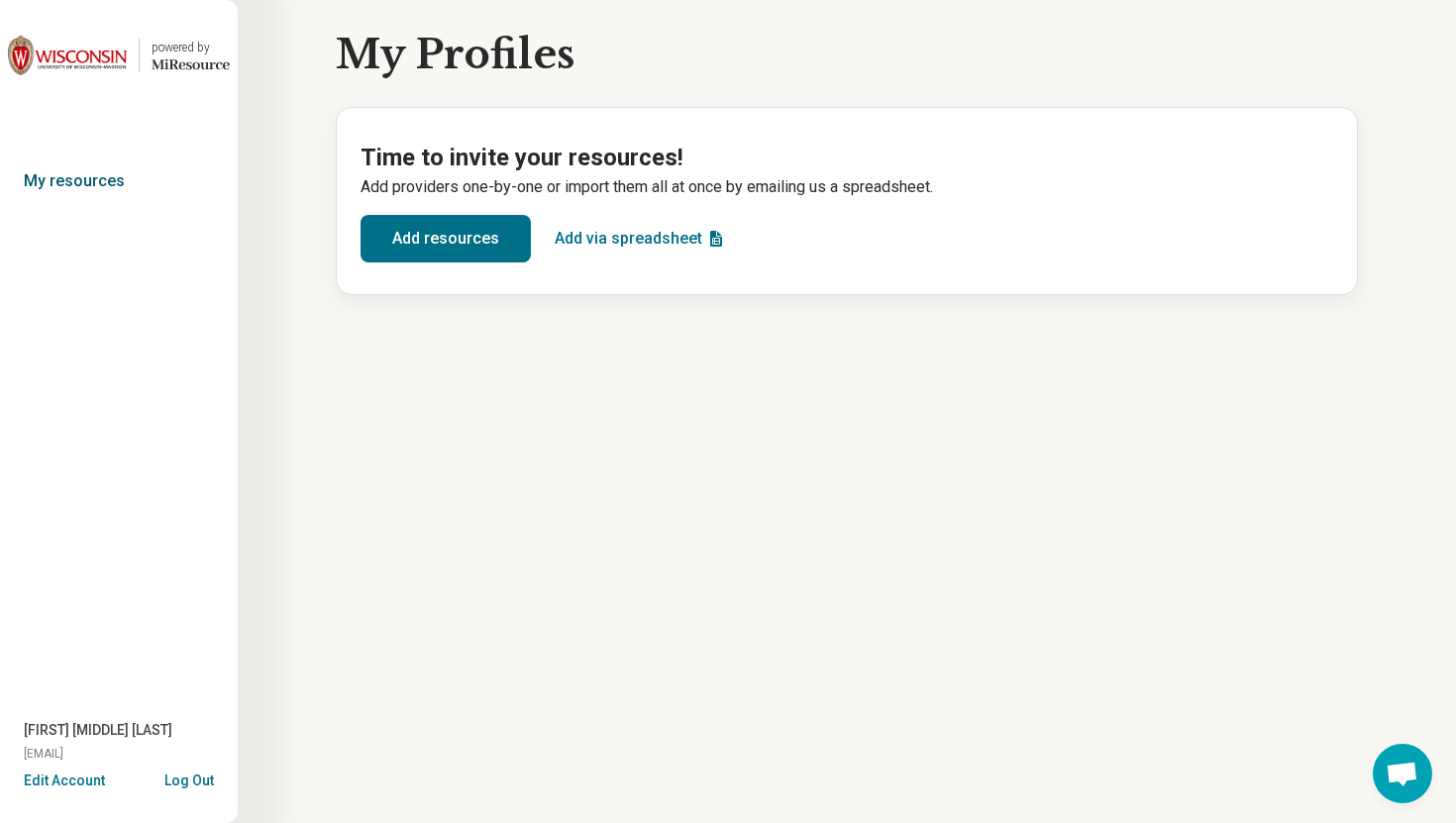 click on "My resources" at bounding box center (119, 181) 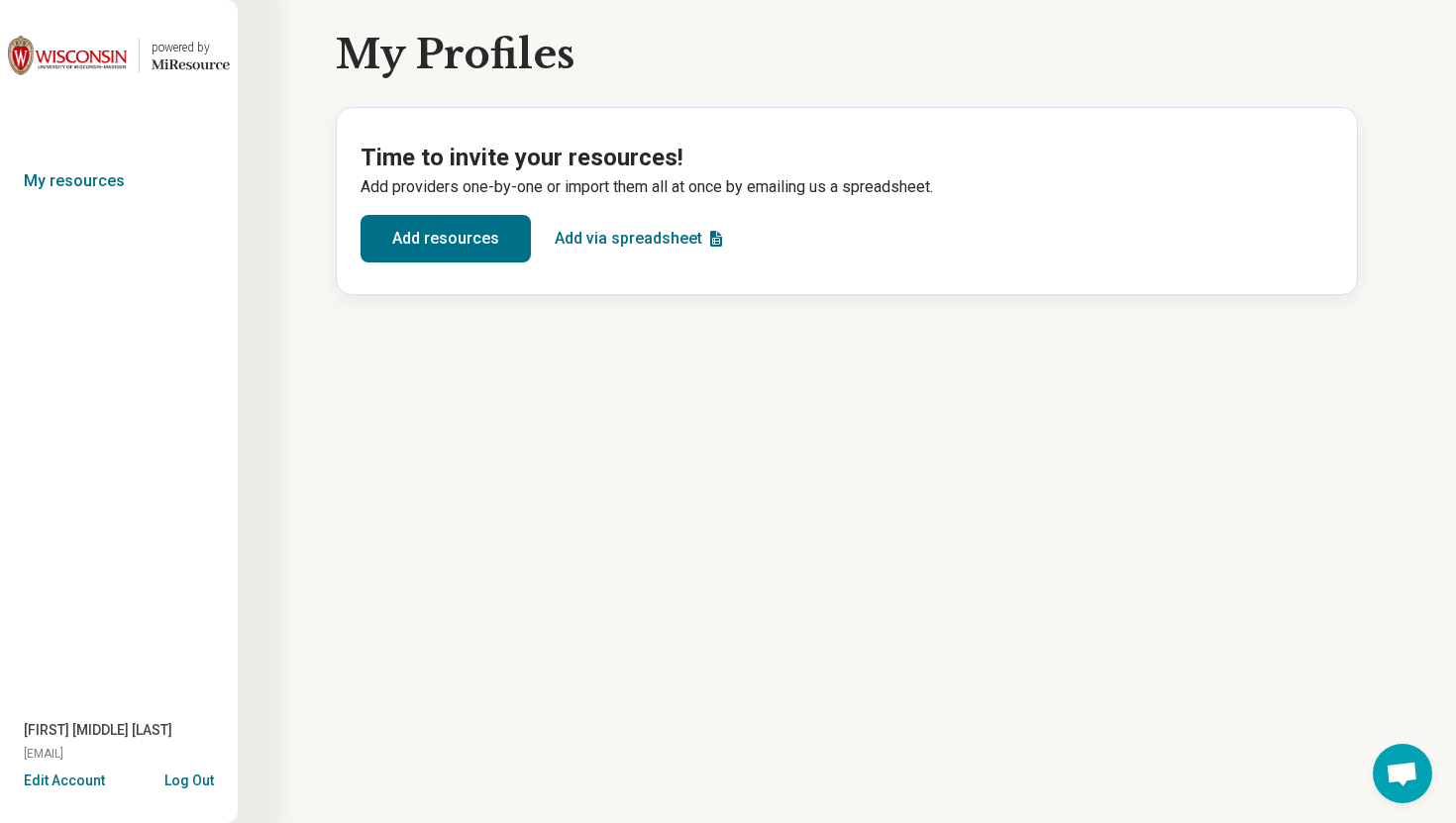 click on "sarah1@rivuletclinical.com" at bounding box center (44, 754) 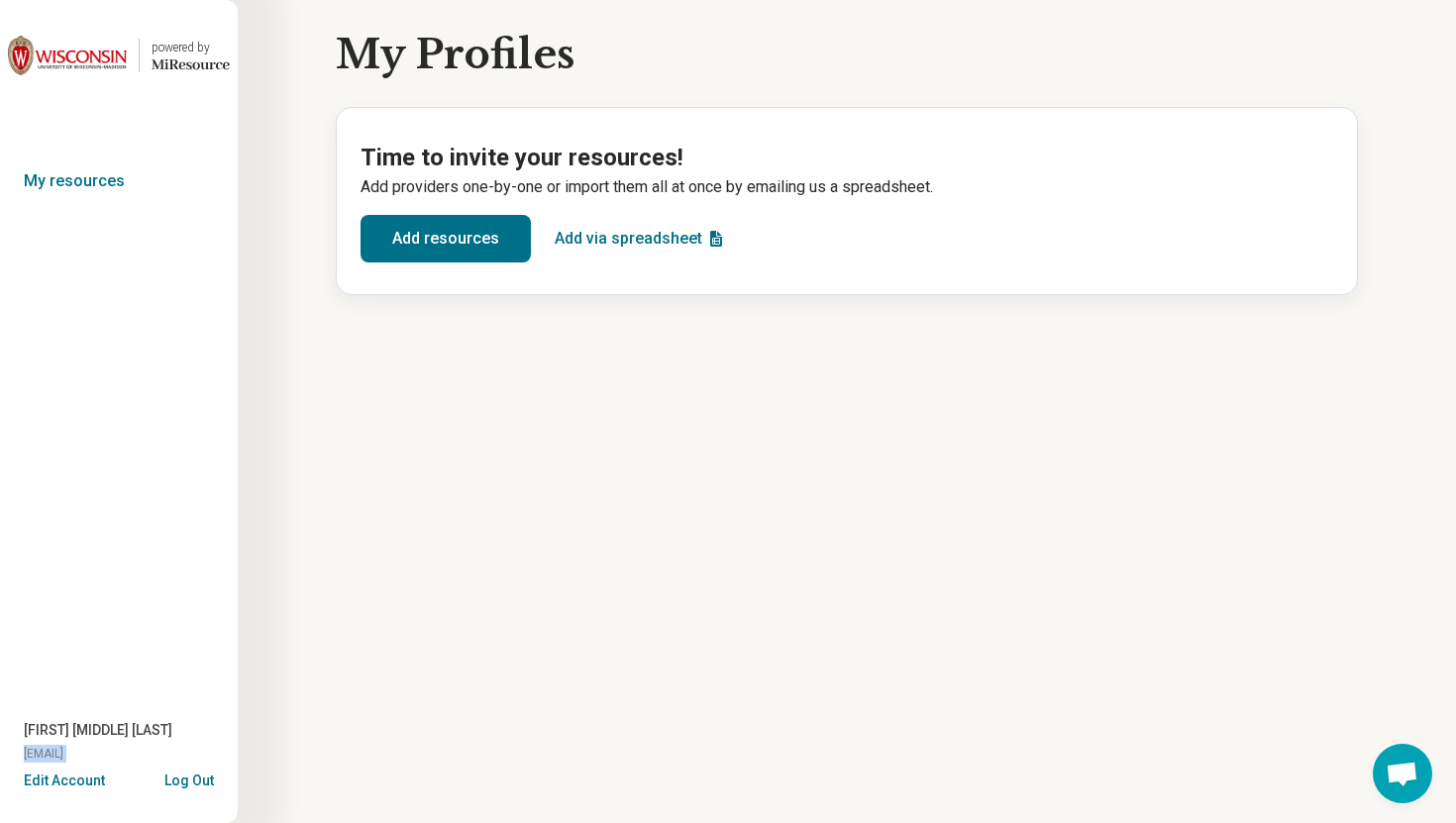 click on "[EMAIL]" at bounding box center (44, 754) 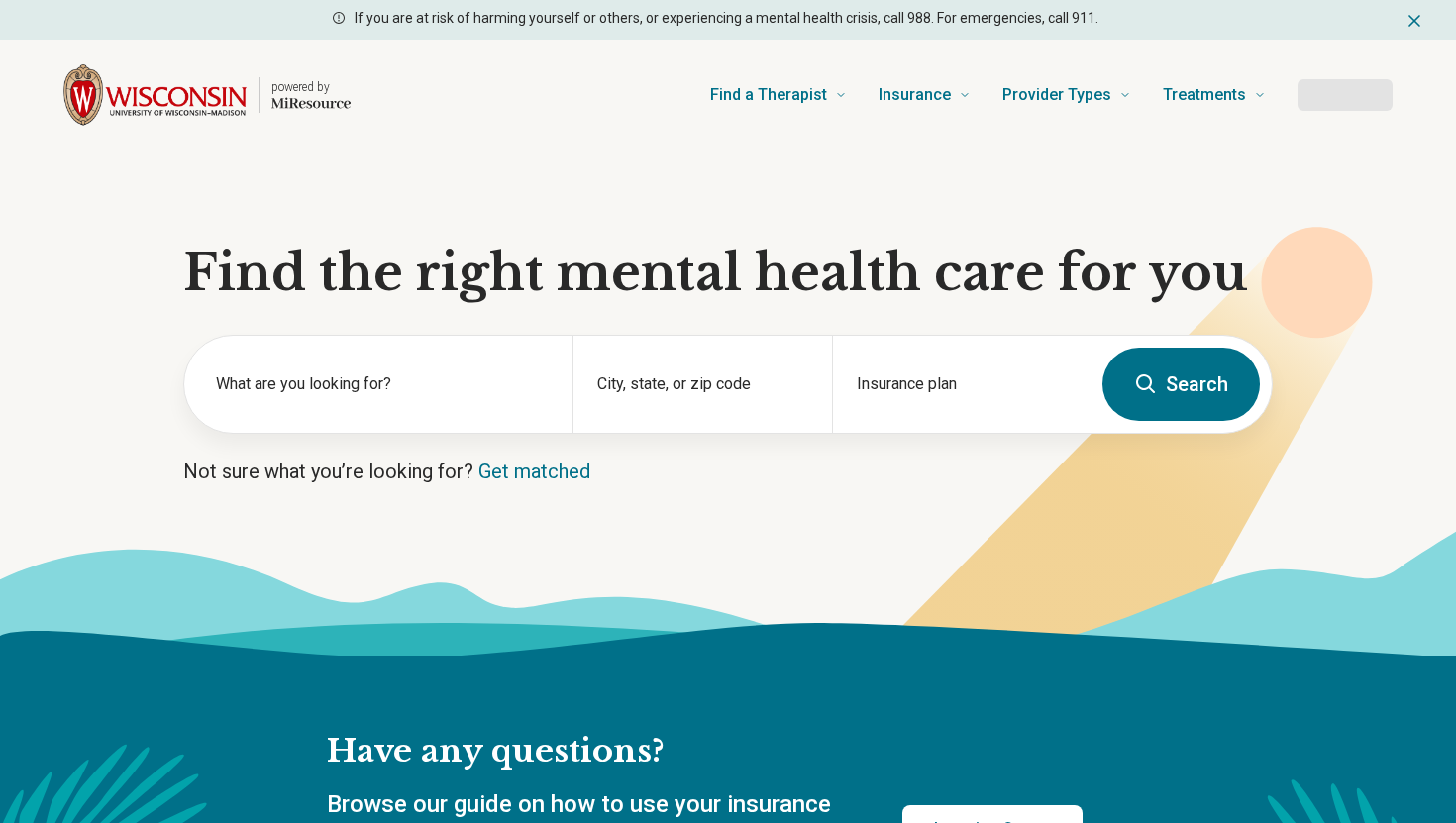 scroll, scrollTop: 0, scrollLeft: 0, axis: both 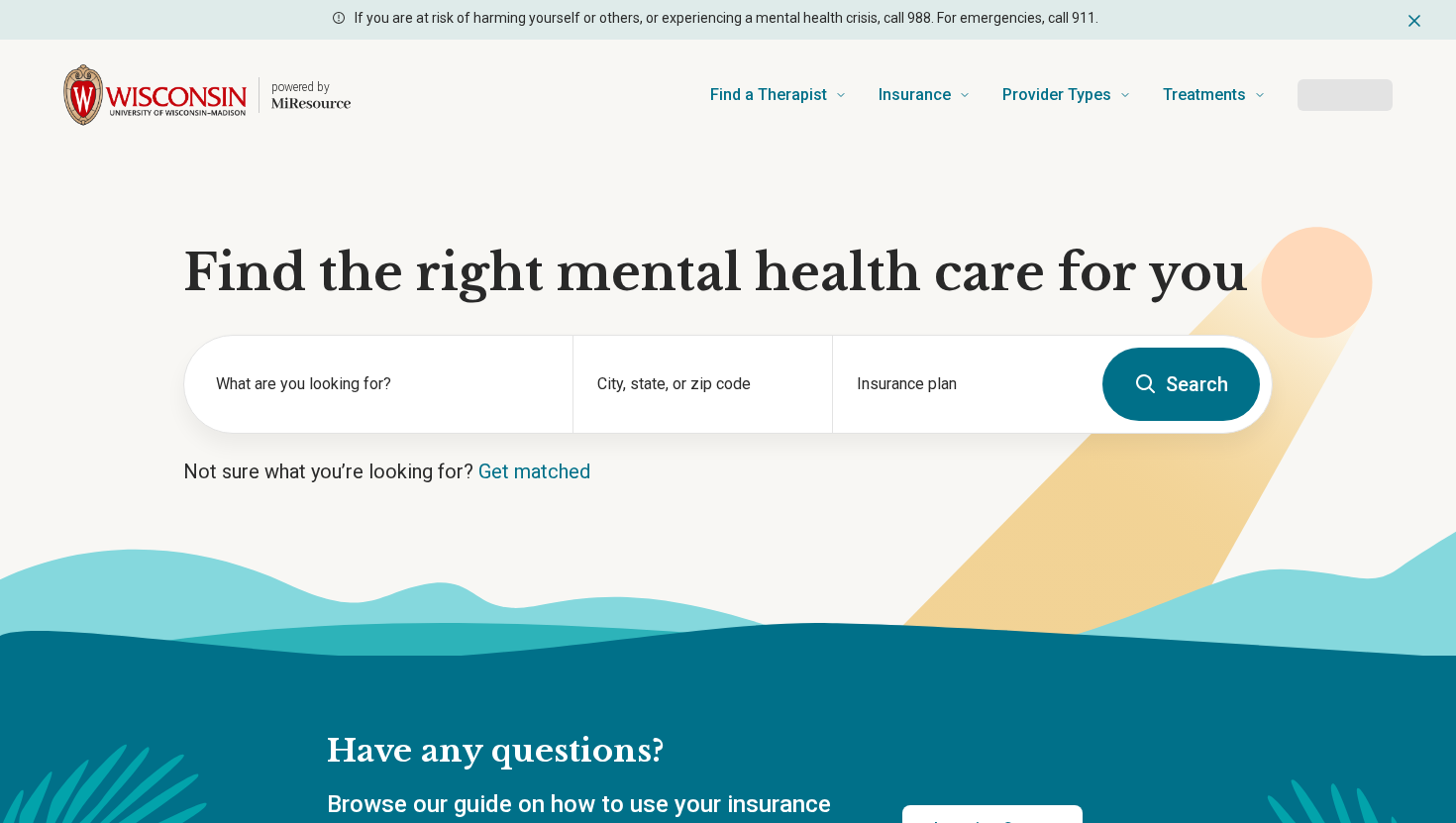 type 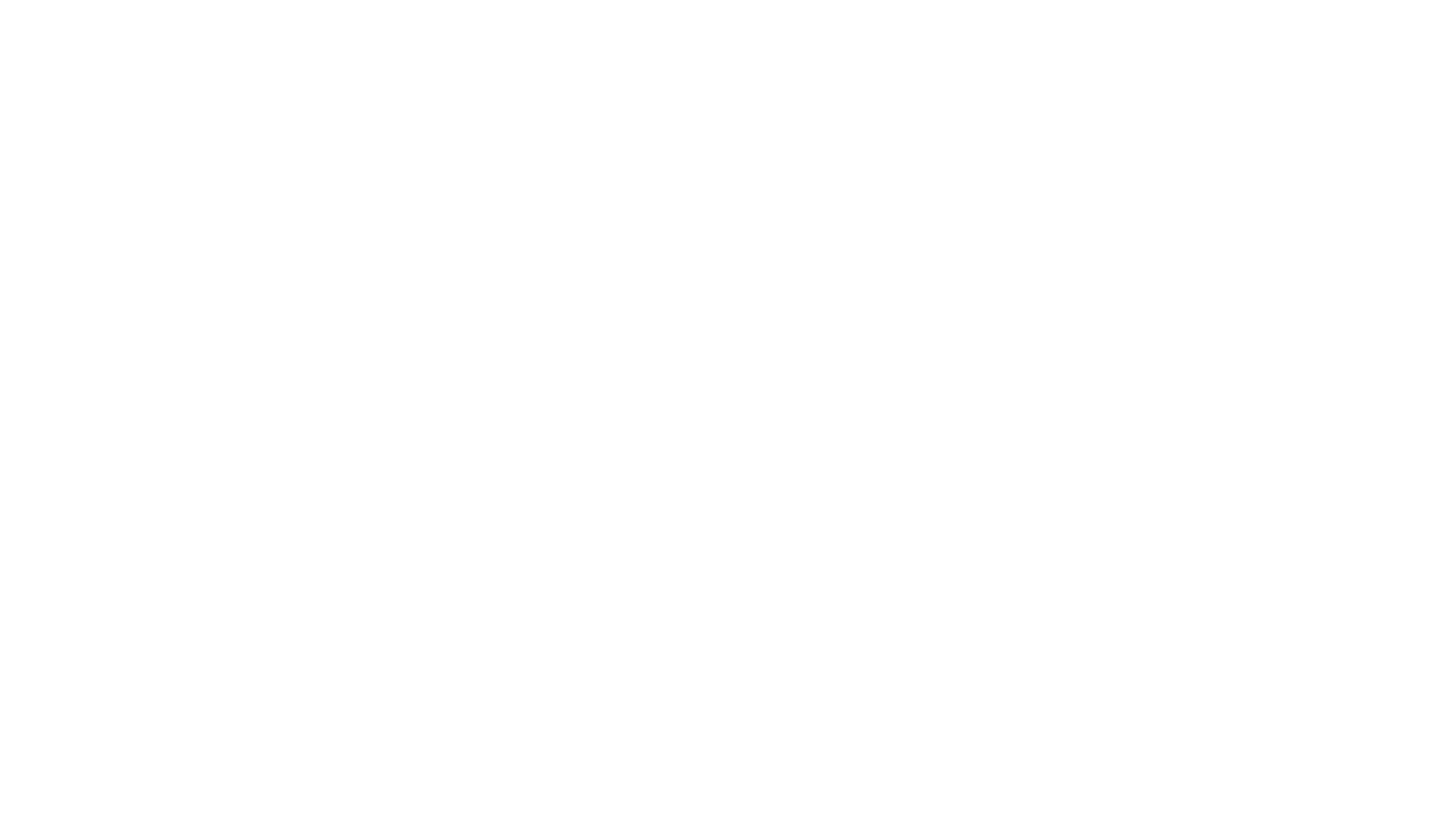 scroll, scrollTop: 0, scrollLeft: 0, axis: both 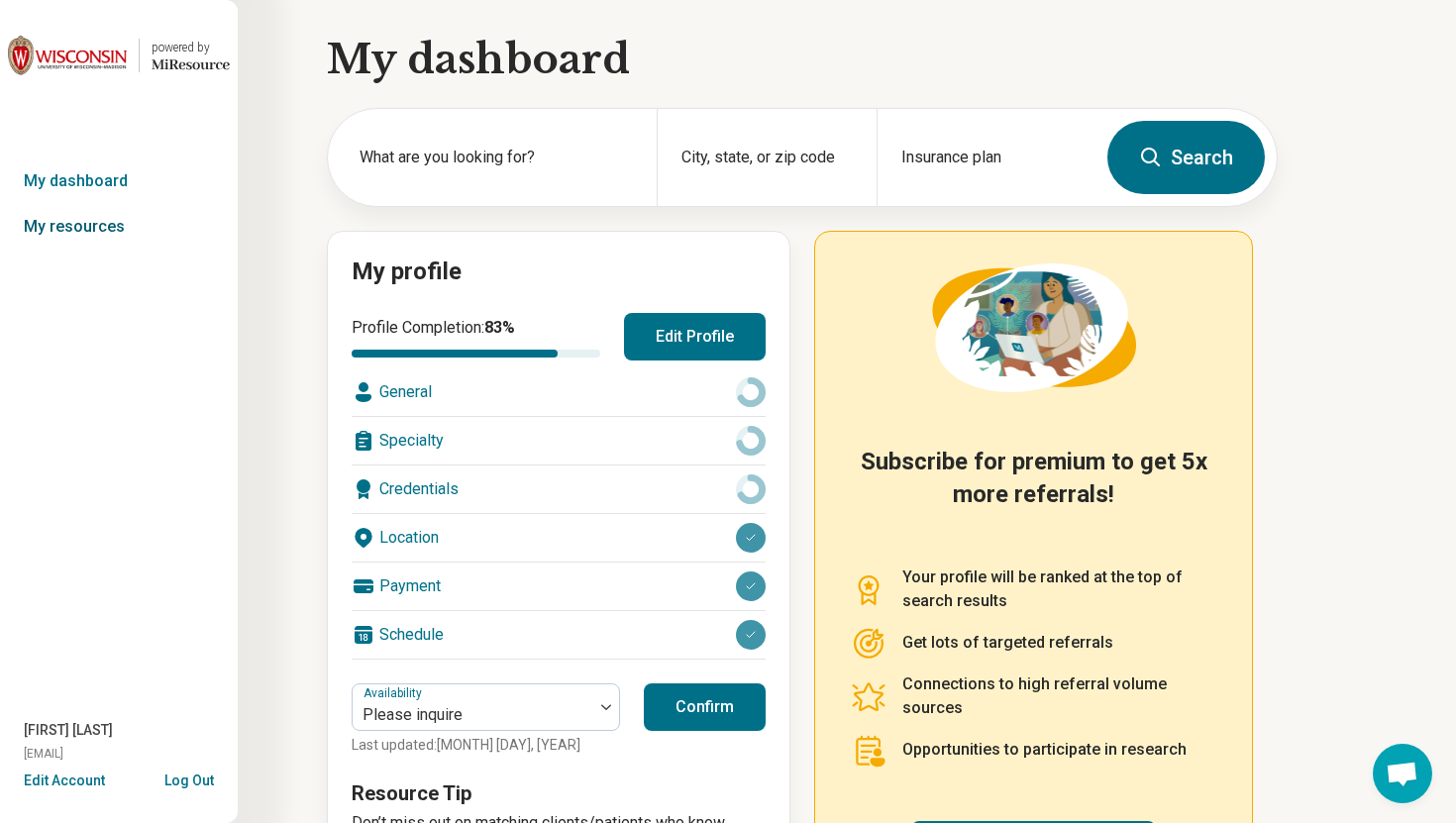 click on "My resources" at bounding box center (119, 227) 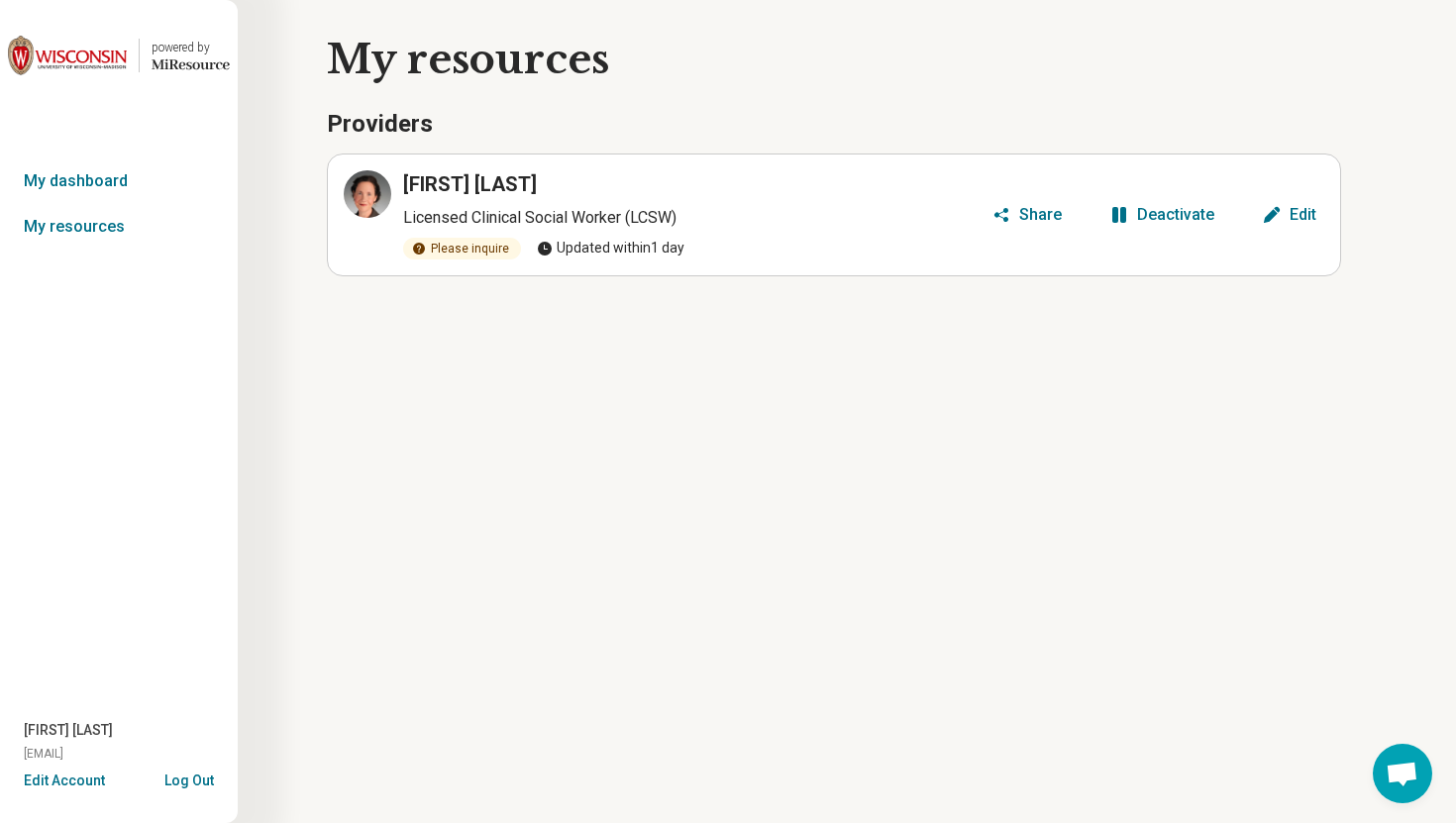 click on "Share" at bounding box center (1040, 215) 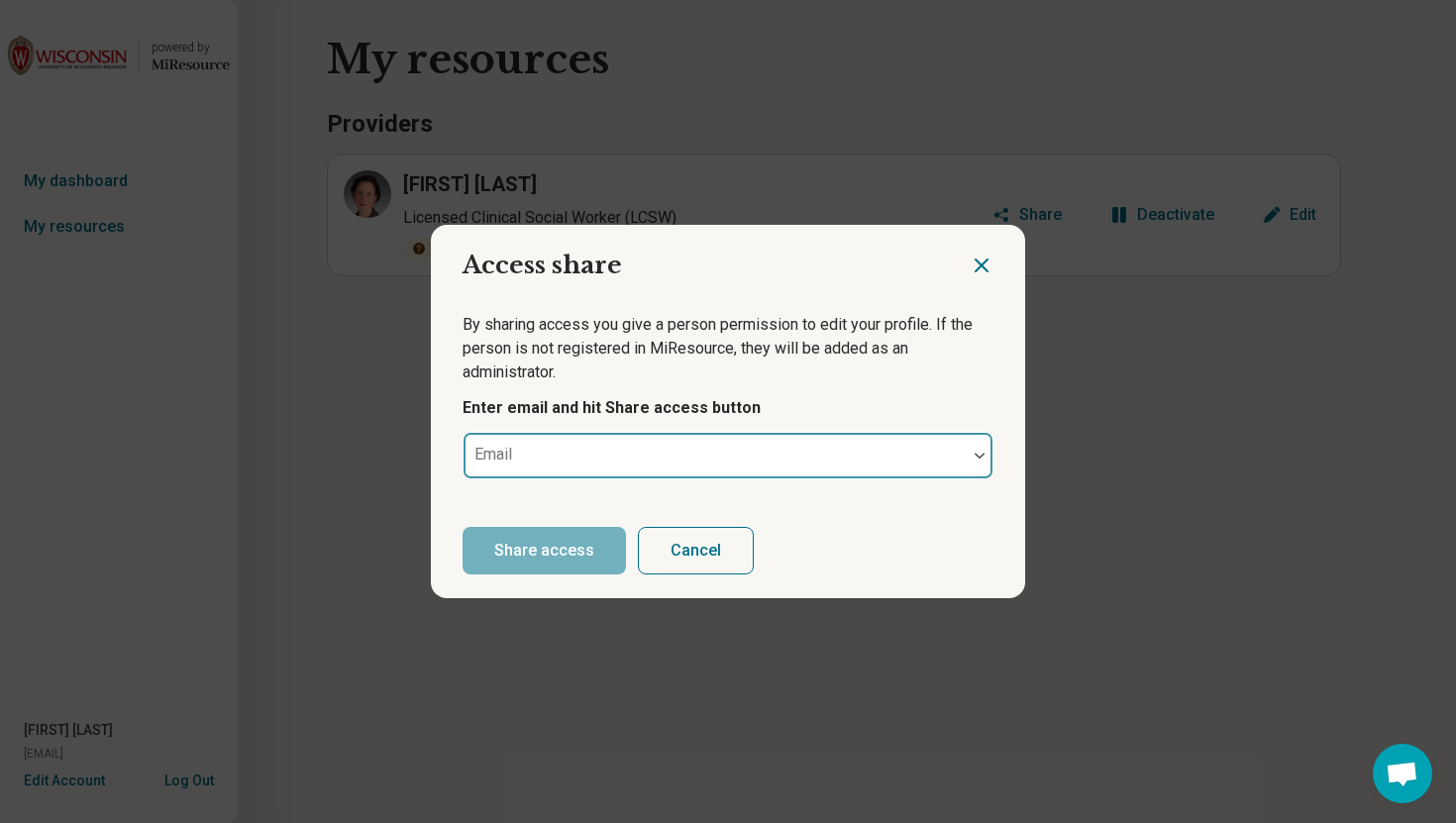 click at bounding box center [715, 463] 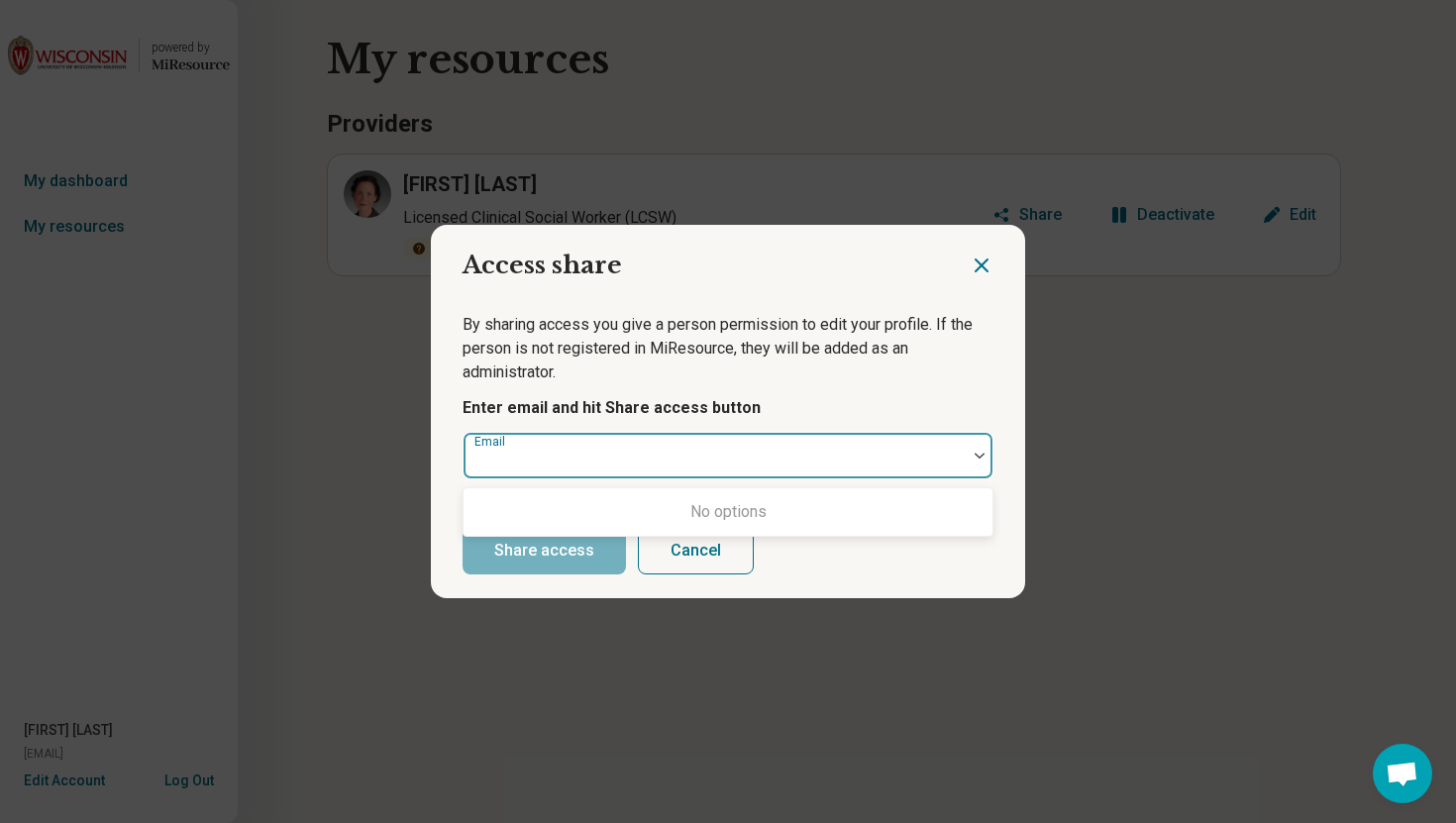 paste on "**********" 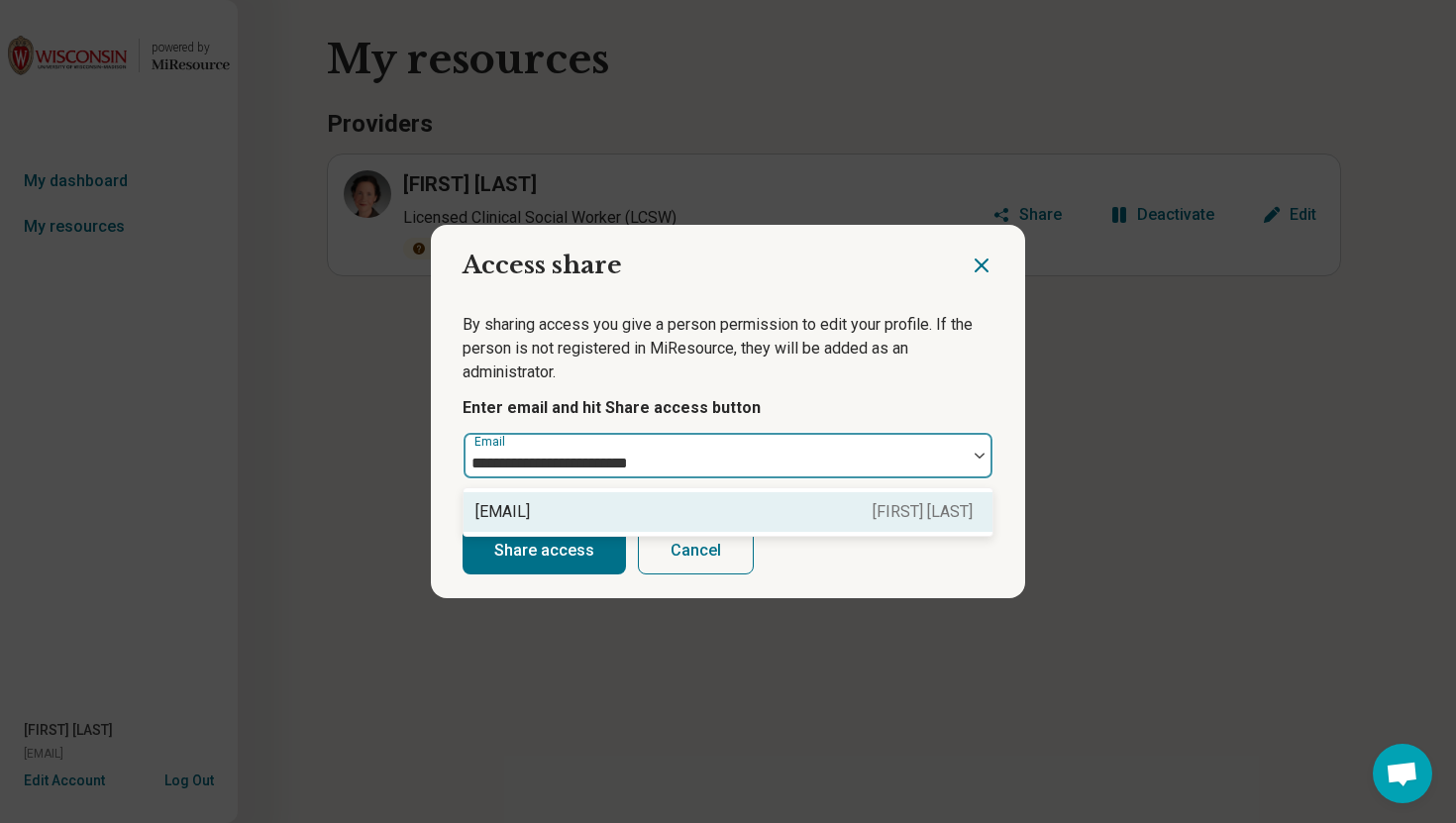 click on "sarah1@rivuletclinical.com Sarah C Francois" at bounding box center [728, 512] 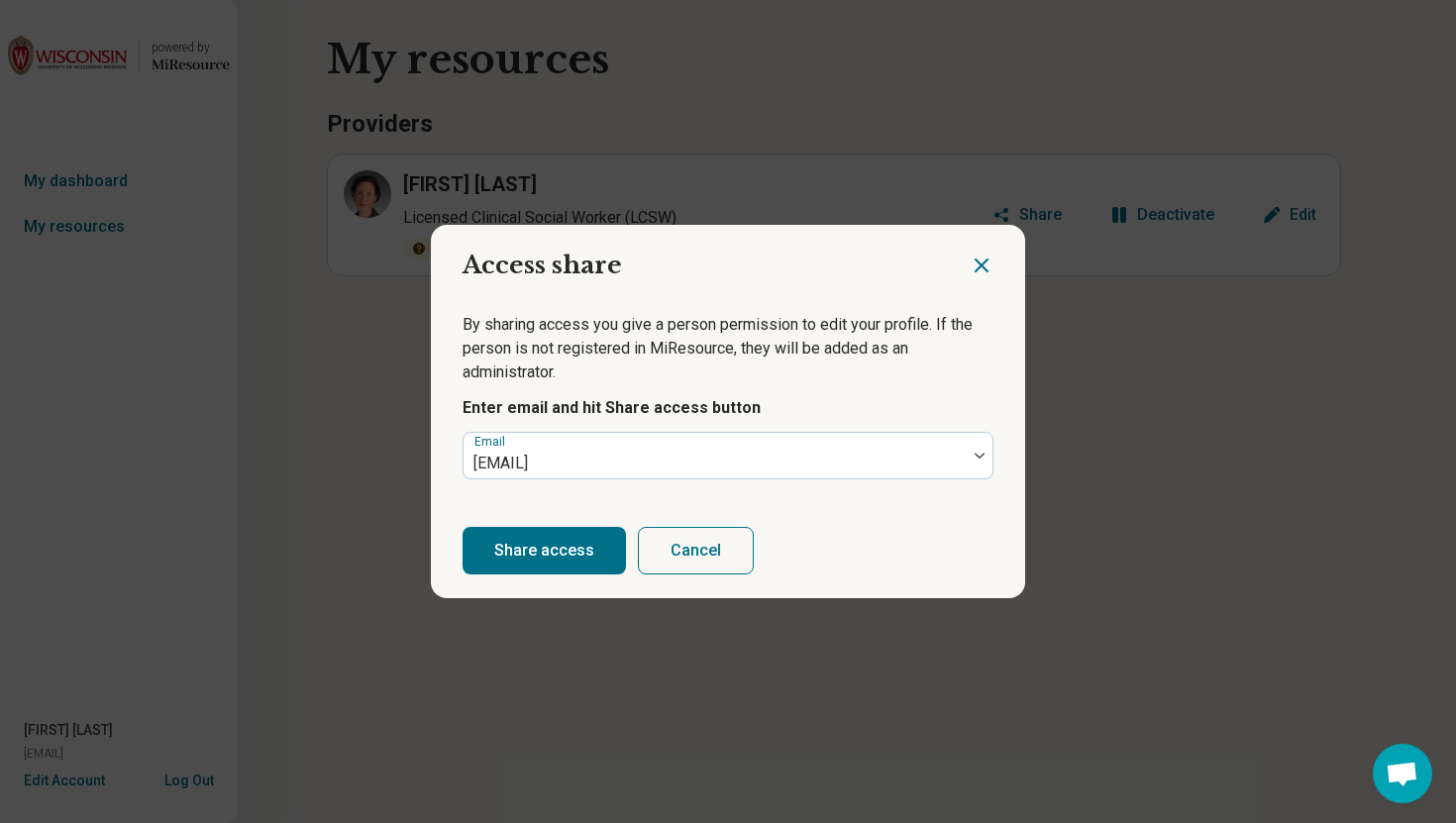 click on "Share access" at bounding box center [544, 551] 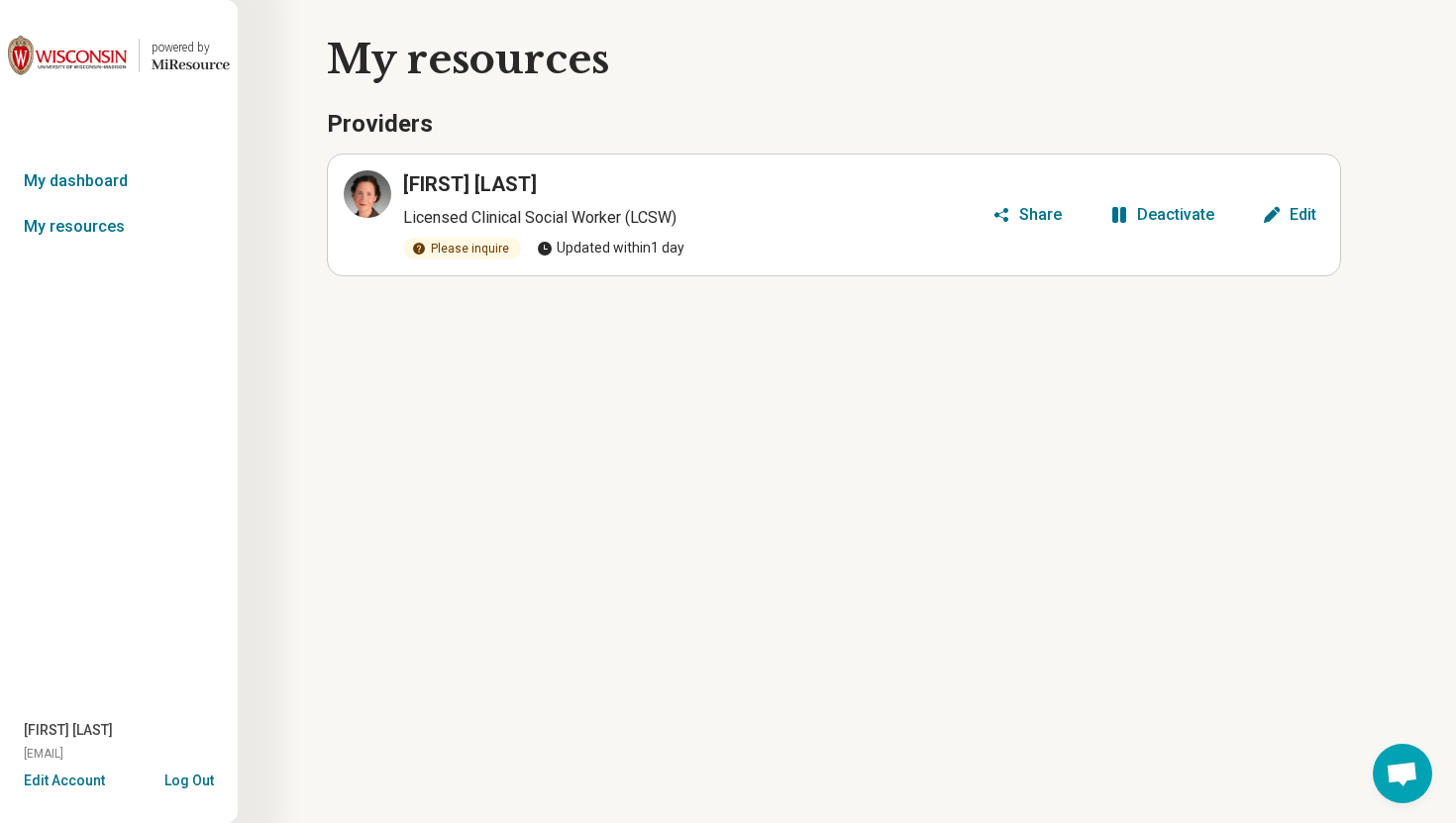 click on "Log Out" at bounding box center (189, 778) 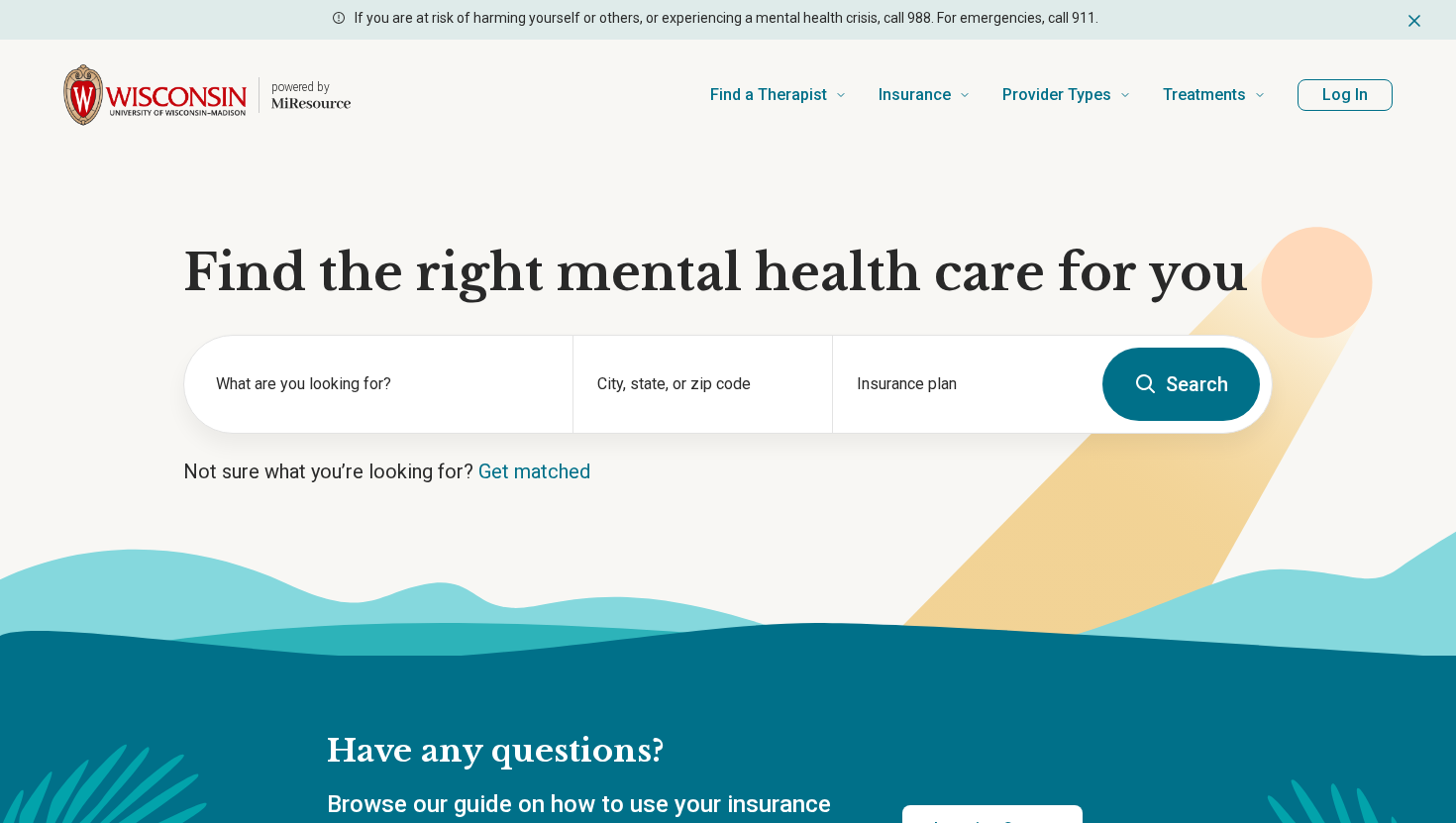 scroll, scrollTop: 0, scrollLeft: 0, axis: both 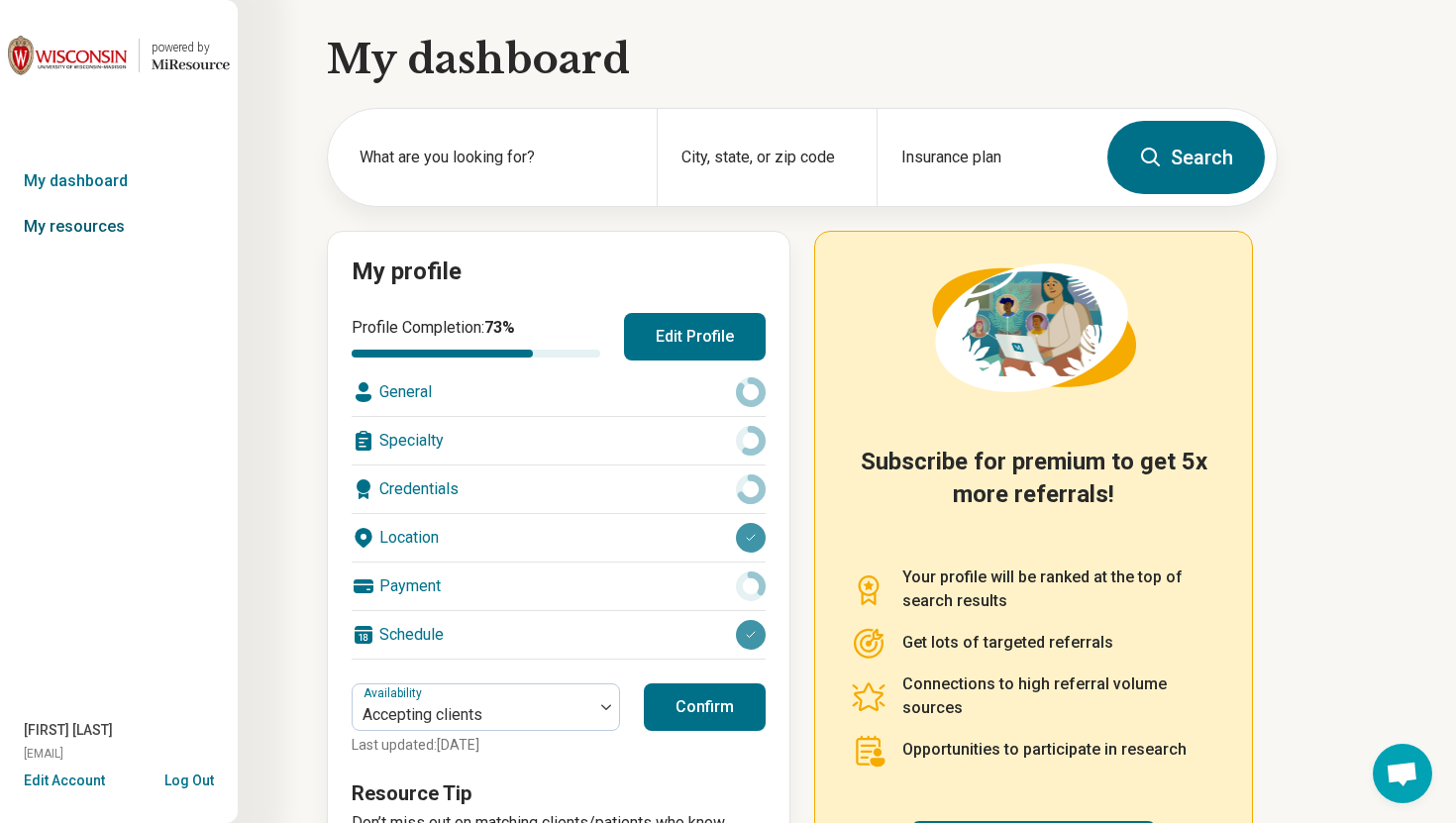 click on "My resources" at bounding box center (119, 227) 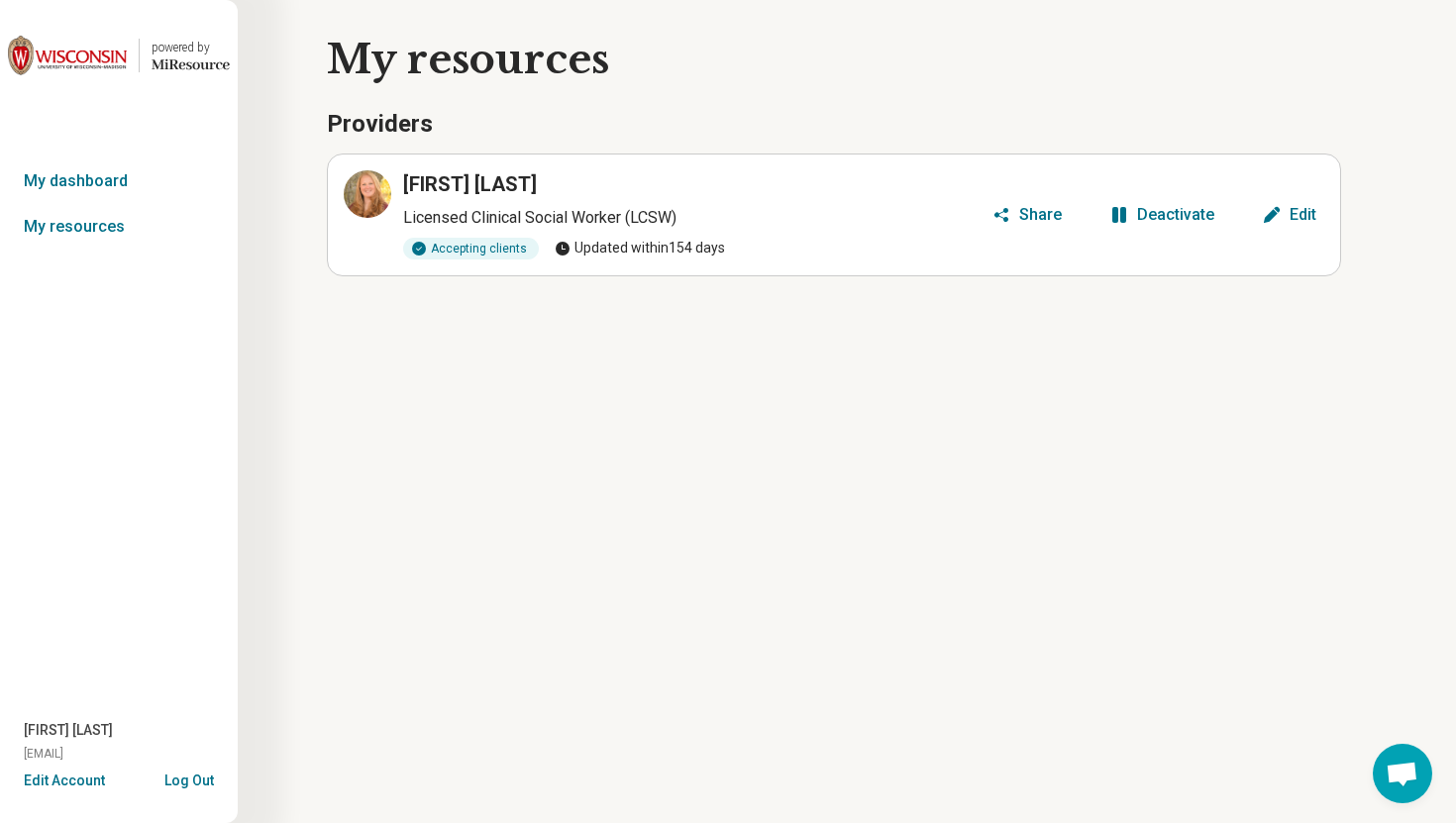 click on "Share" at bounding box center (1040, 215) 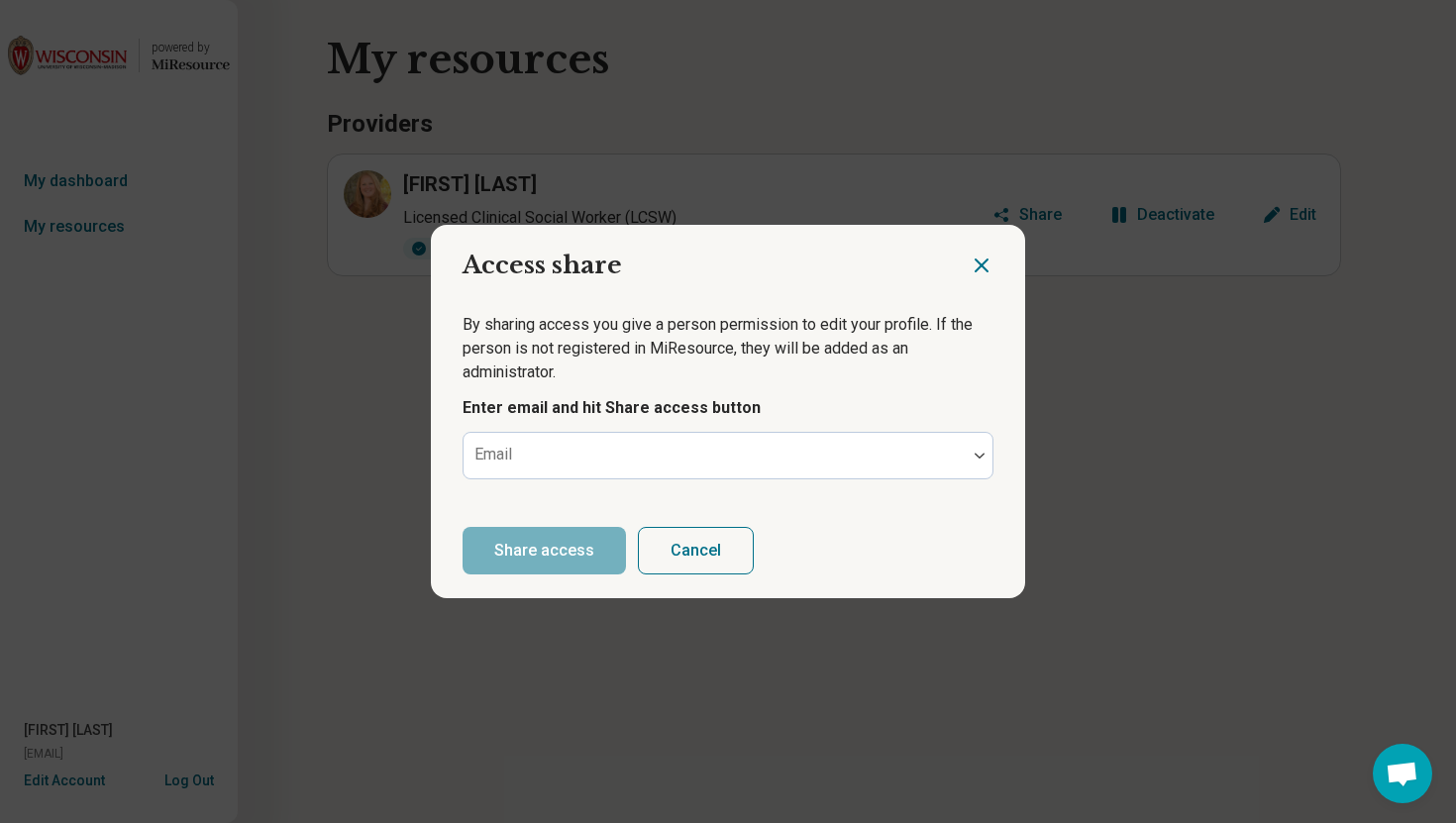 click on "By sharing access you give a person permission to edit your profile. If the person is not registered in MiResource, they will be added as an administrator. Enter email and hit Share access button Email" at bounding box center [728, 396] 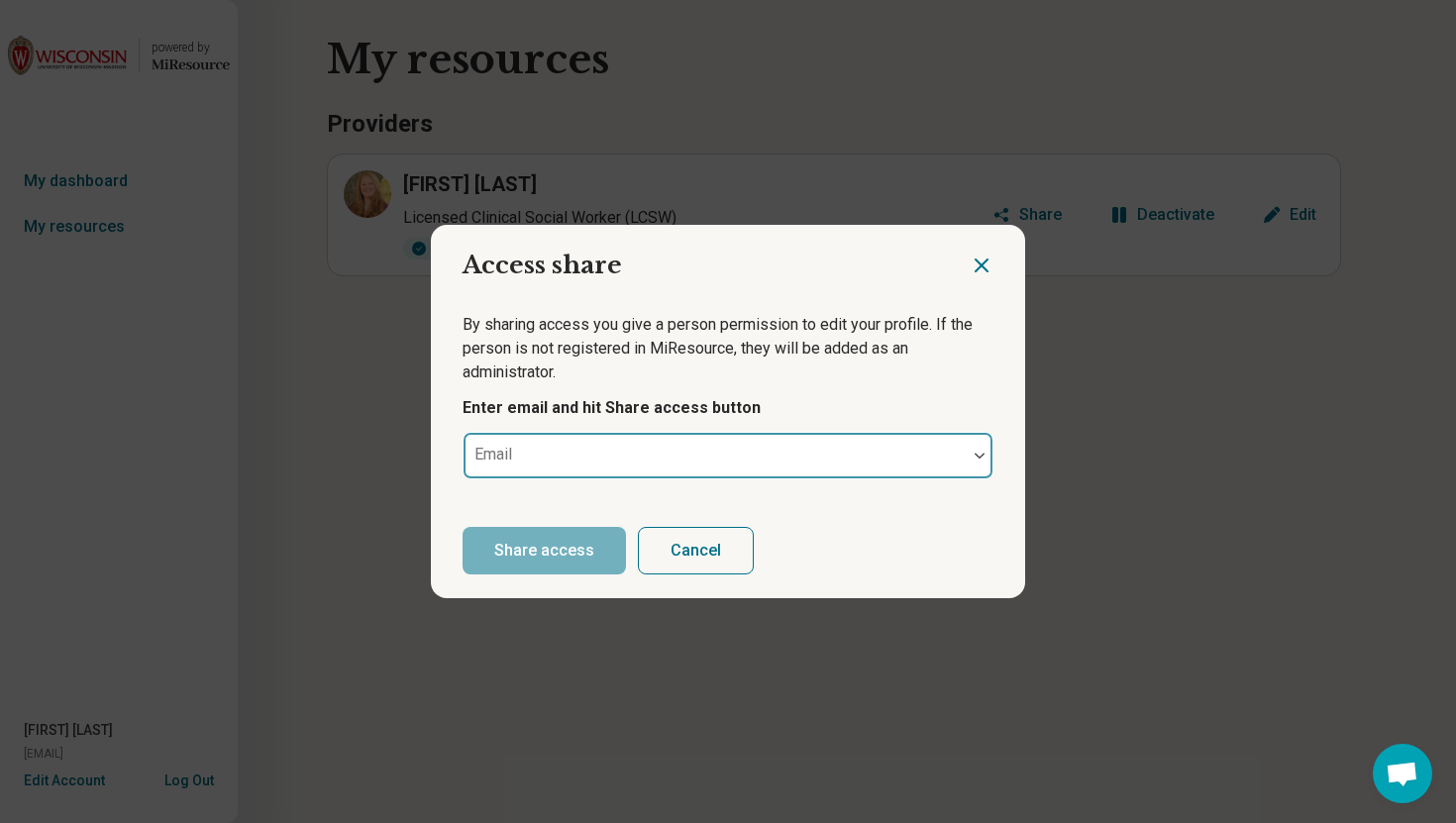 click at bounding box center (715, 456) 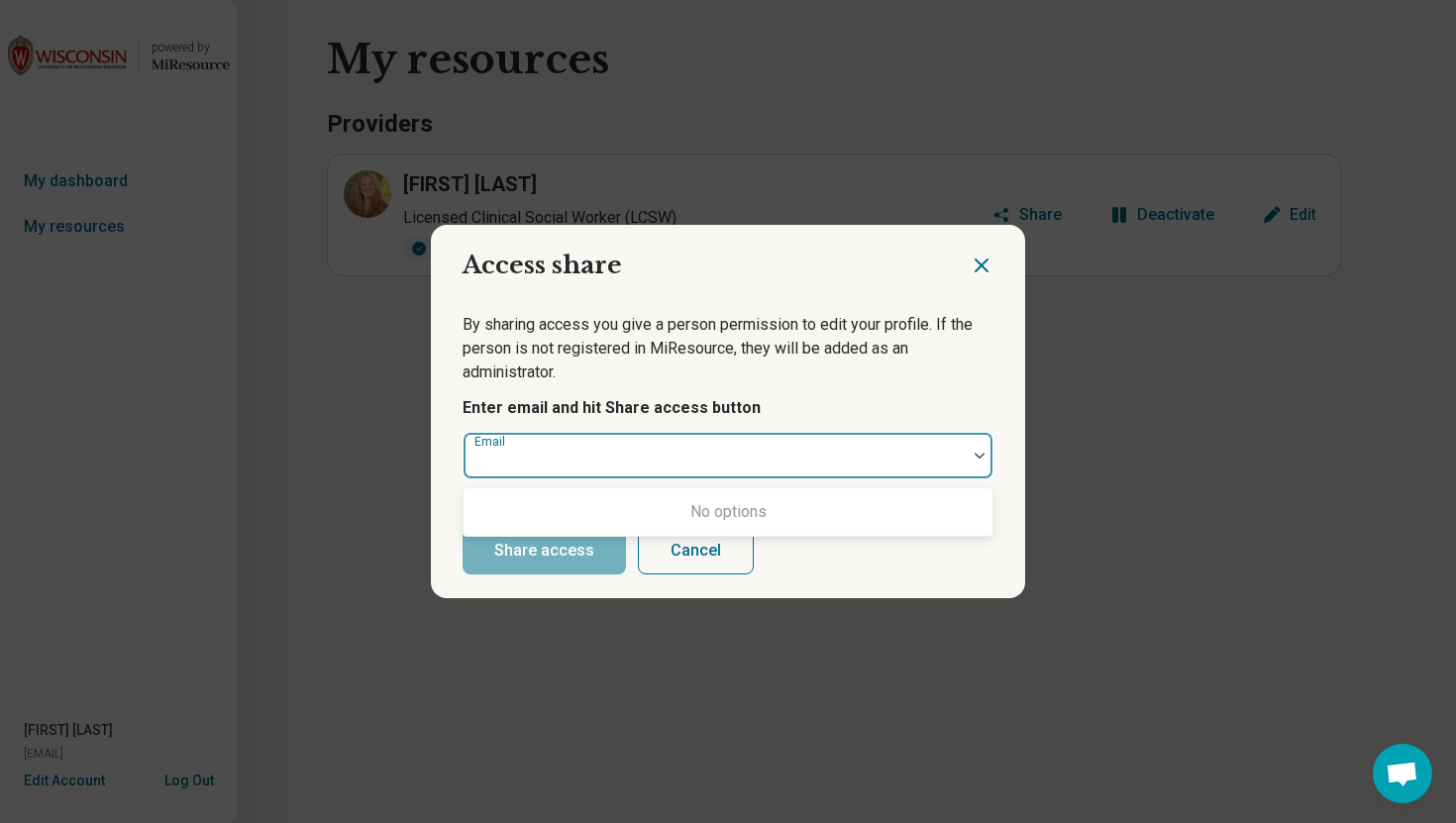 paste on "**********" 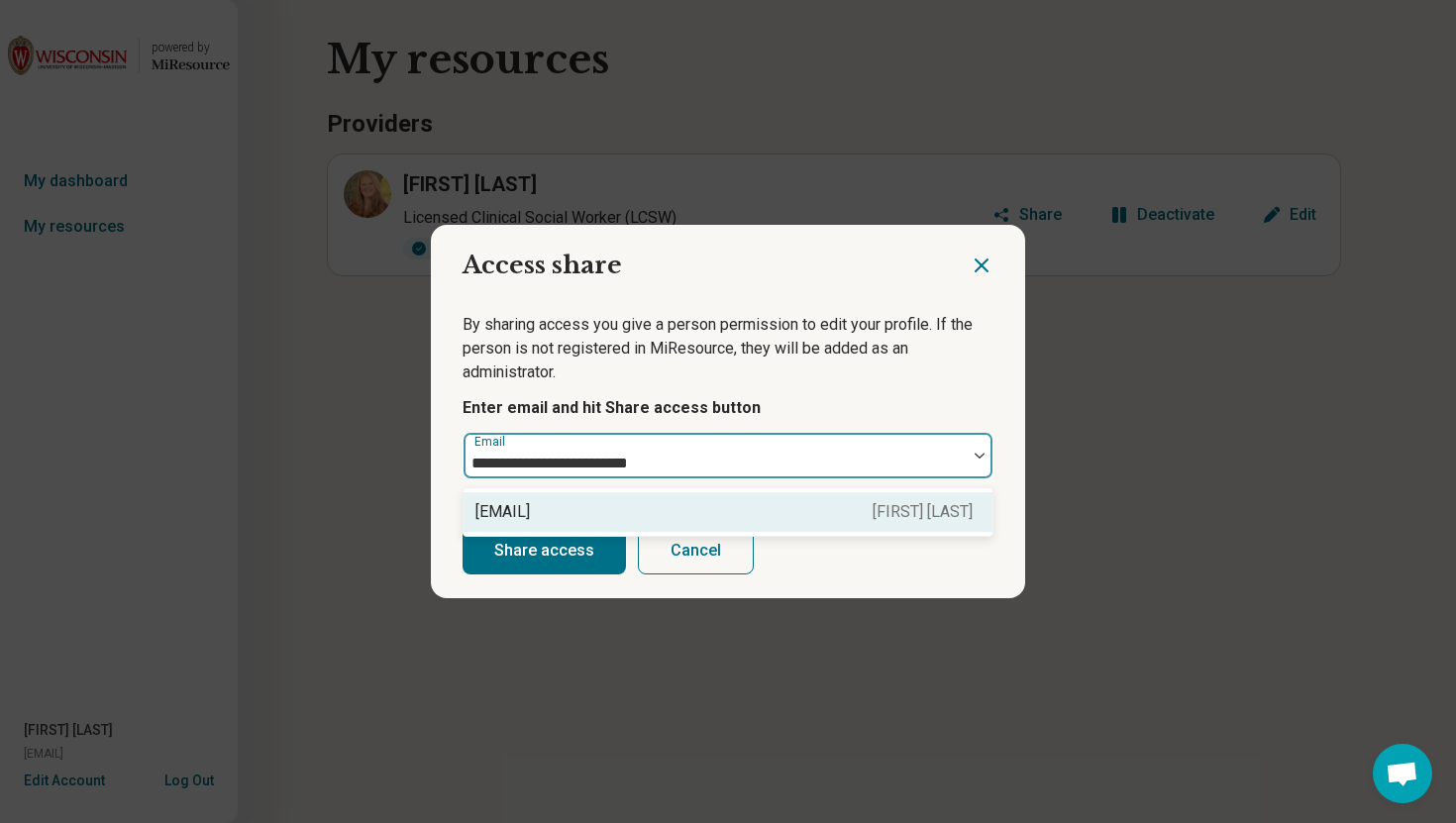 click on "sarah1@rivuletclinical.com Sarah C Francois" at bounding box center (728, 512) 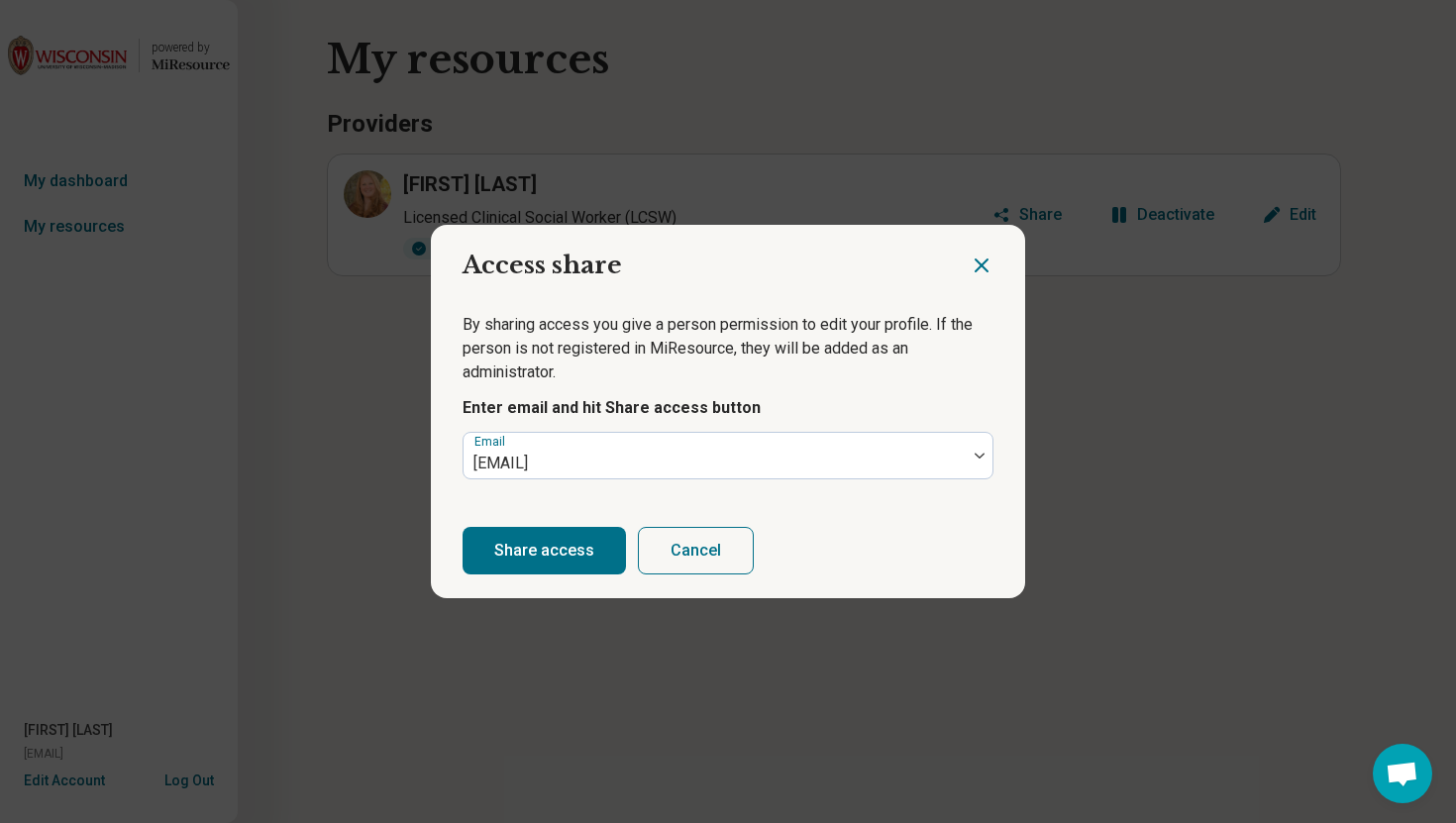 click on "Share access" at bounding box center [544, 551] 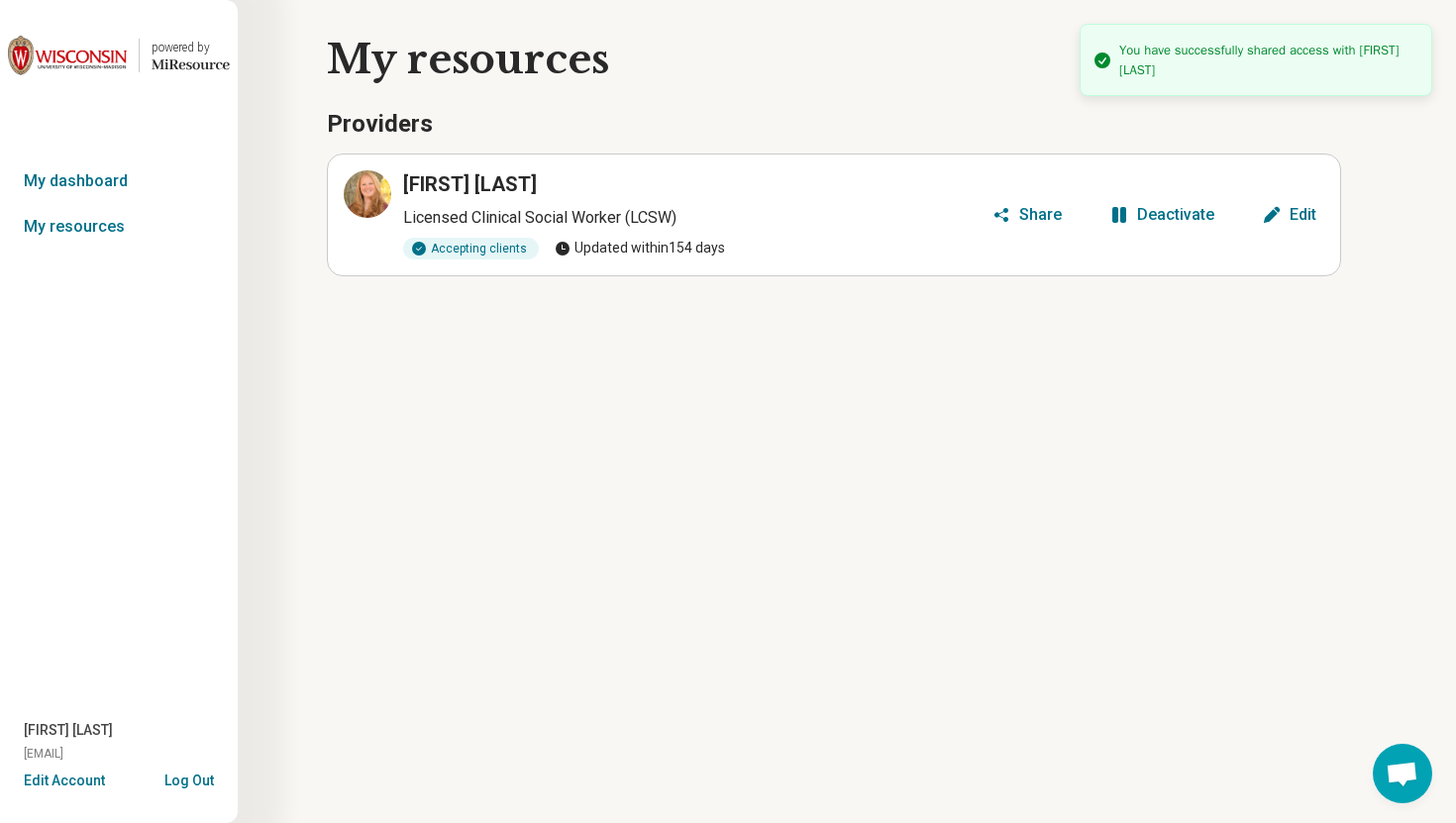 click on "Log Out" at bounding box center (189, 778) 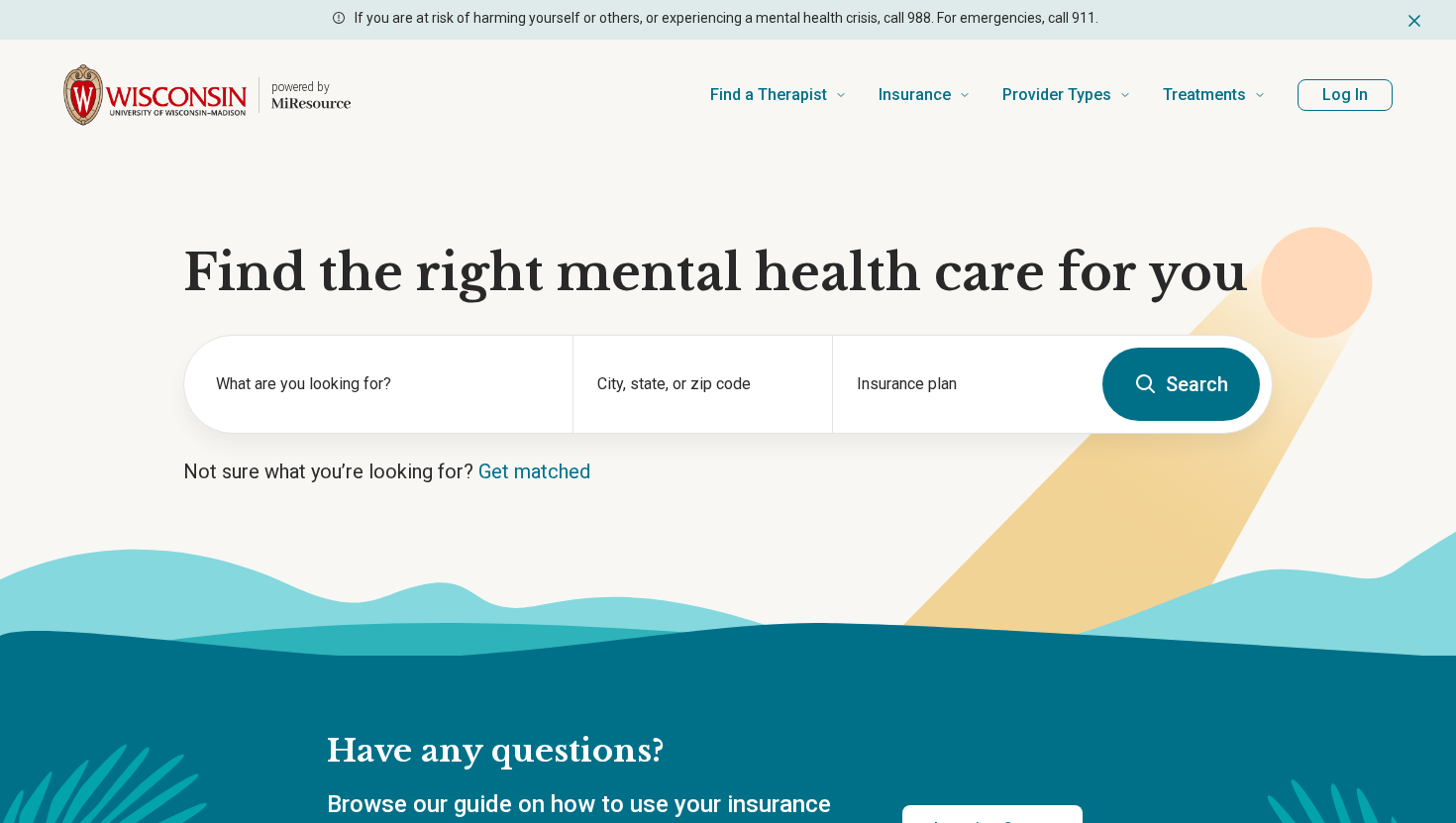 scroll, scrollTop: 0, scrollLeft: 0, axis: both 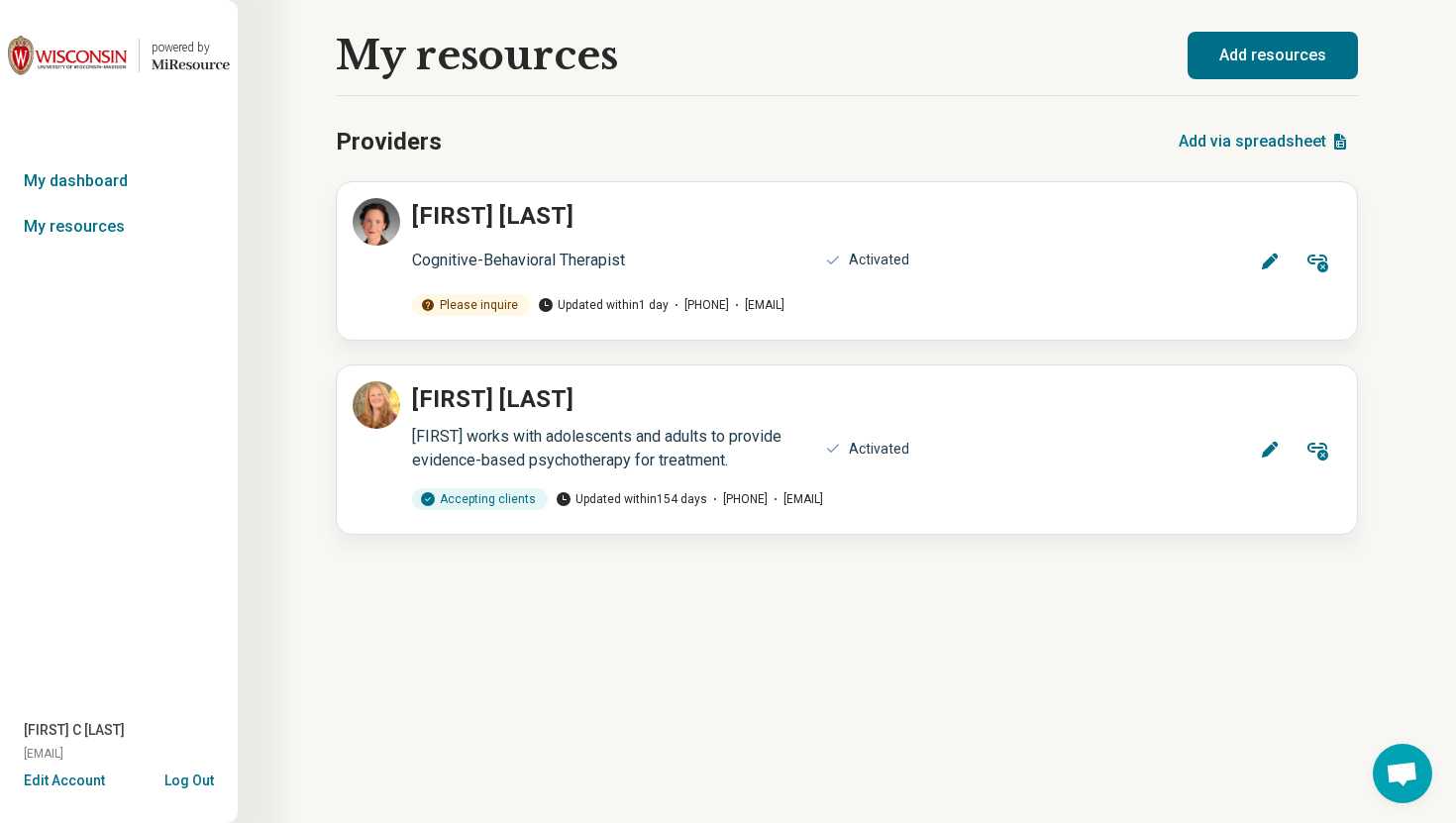 click on "Log Out" at bounding box center [189, 778] 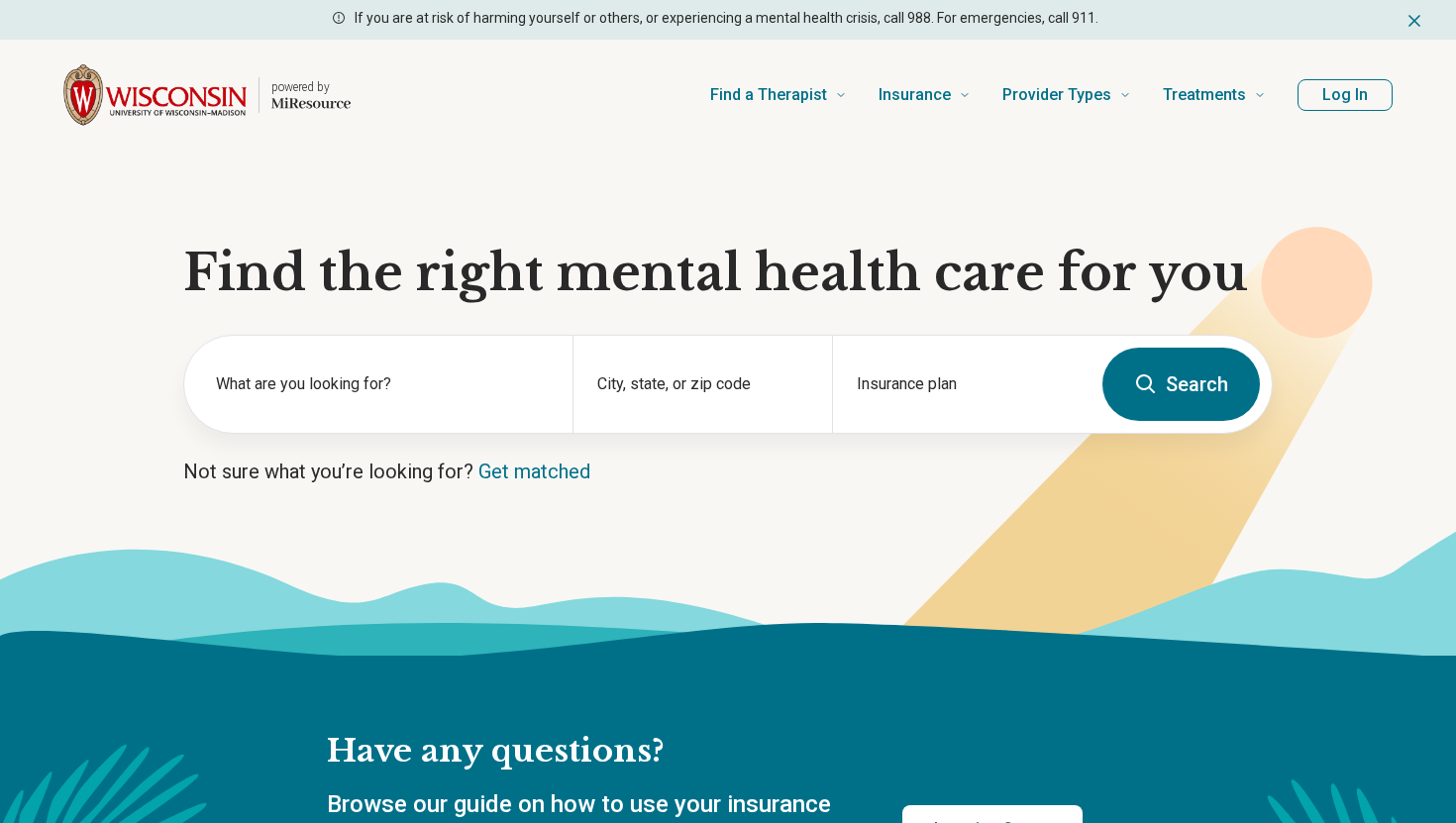 scroll, scrollTop: 0, scrollLeft: 0, axis: both 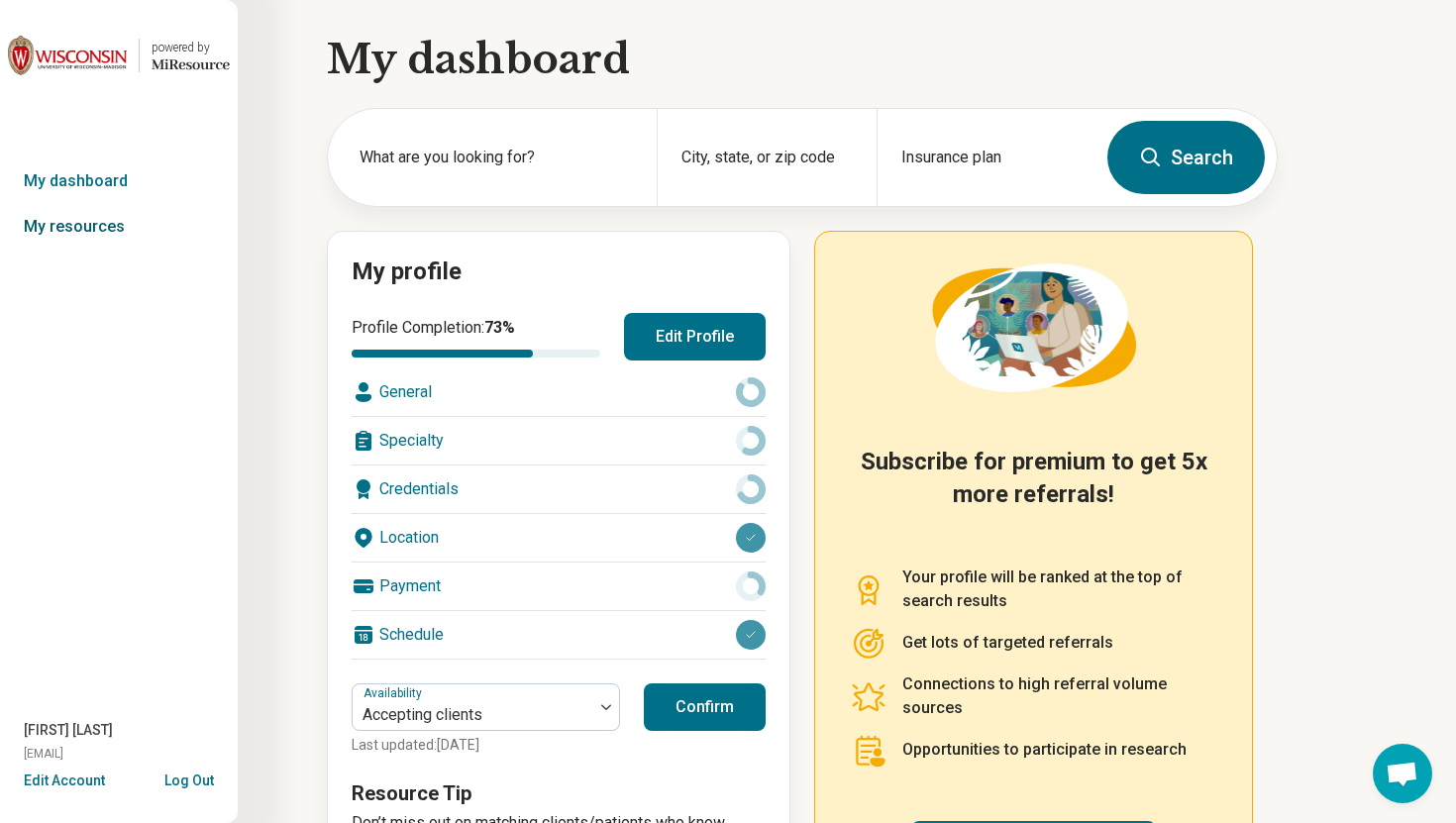 click on "My resources" at bounding box center [119, 227] 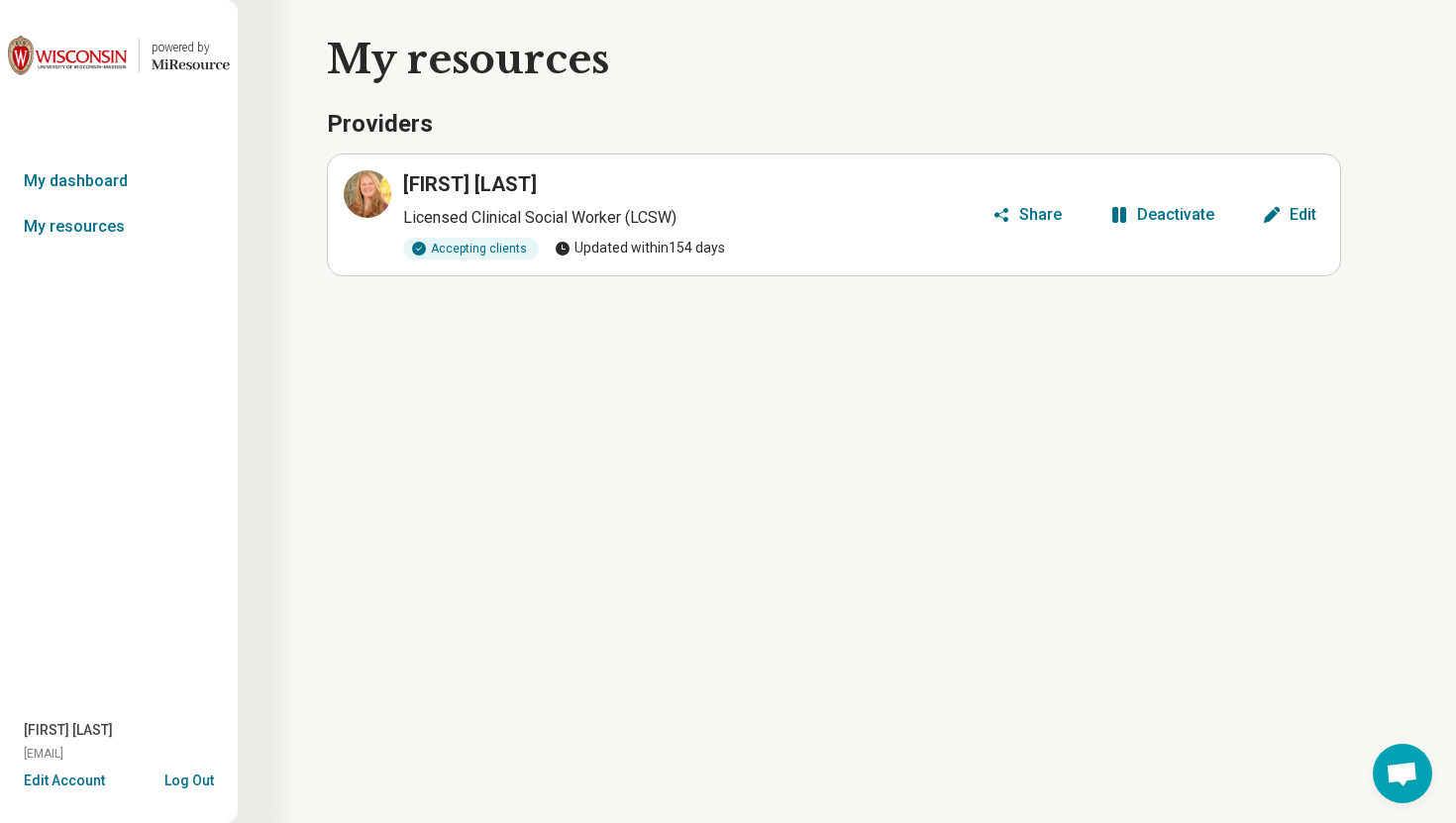 click on "Log Out" at bounding box center (189, 778) 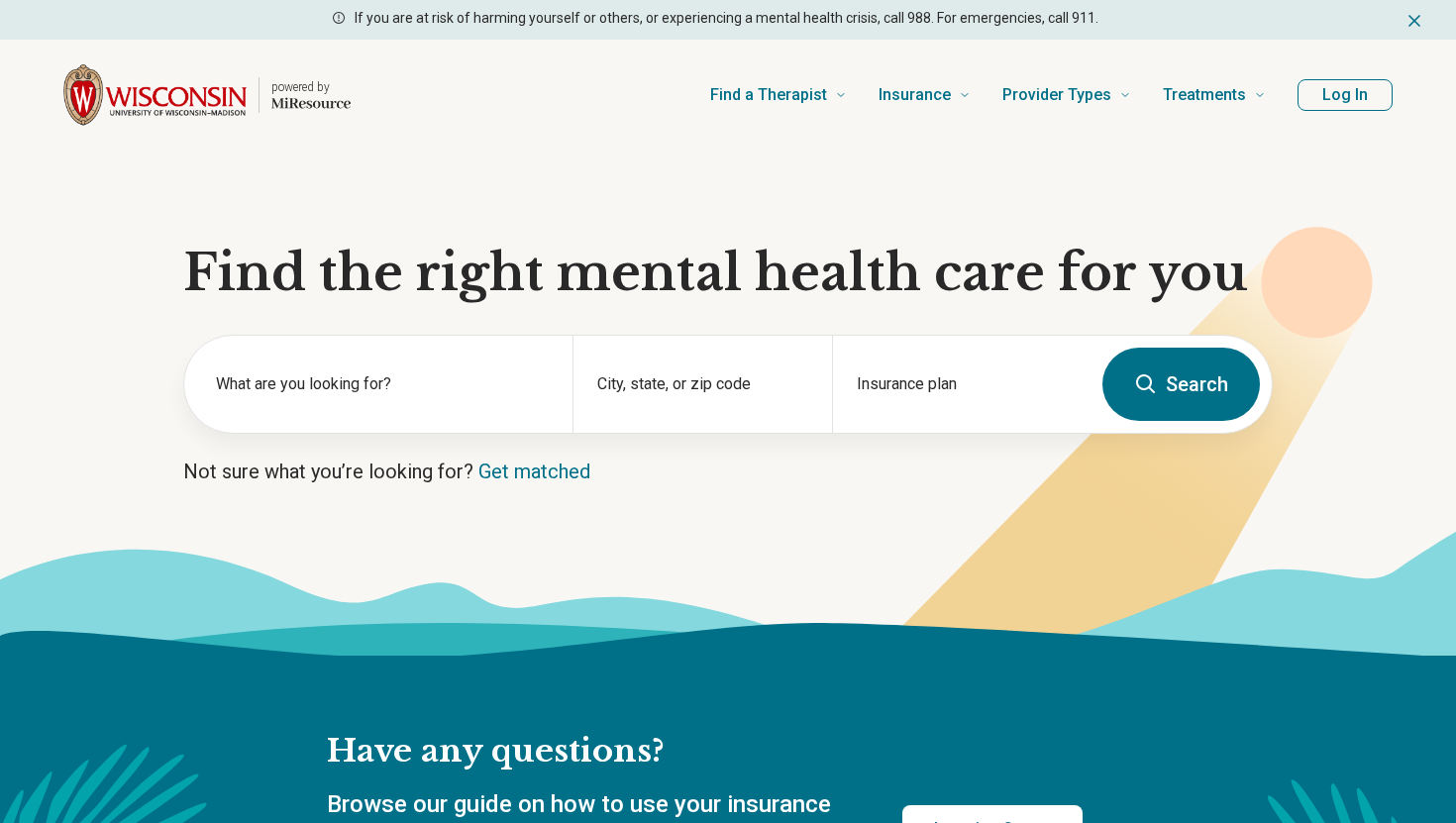 scroll, scrollTop: 0, scrollLeft: 0, axis: both 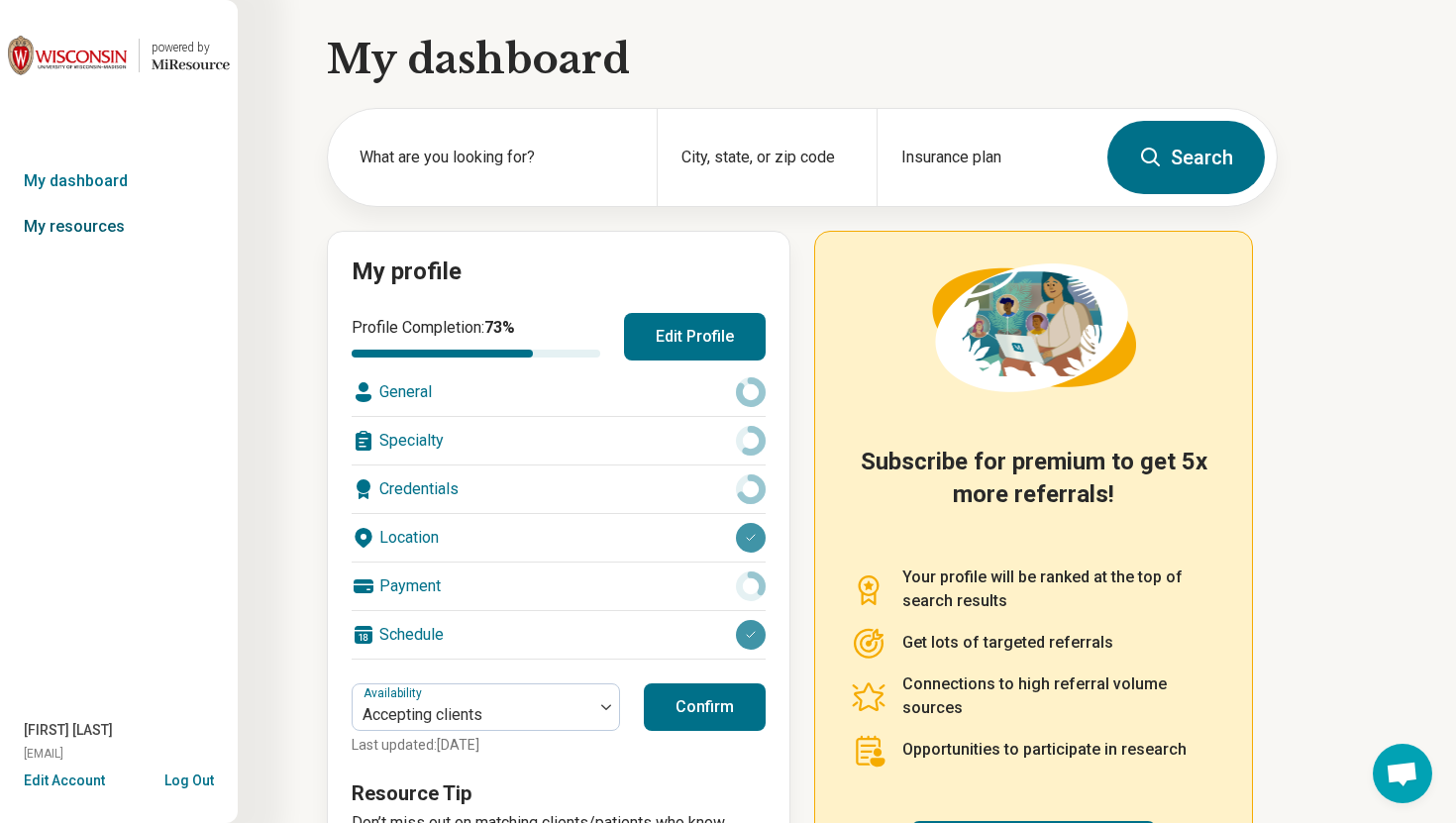 click on "My resources" at bounding box center (119, 227) 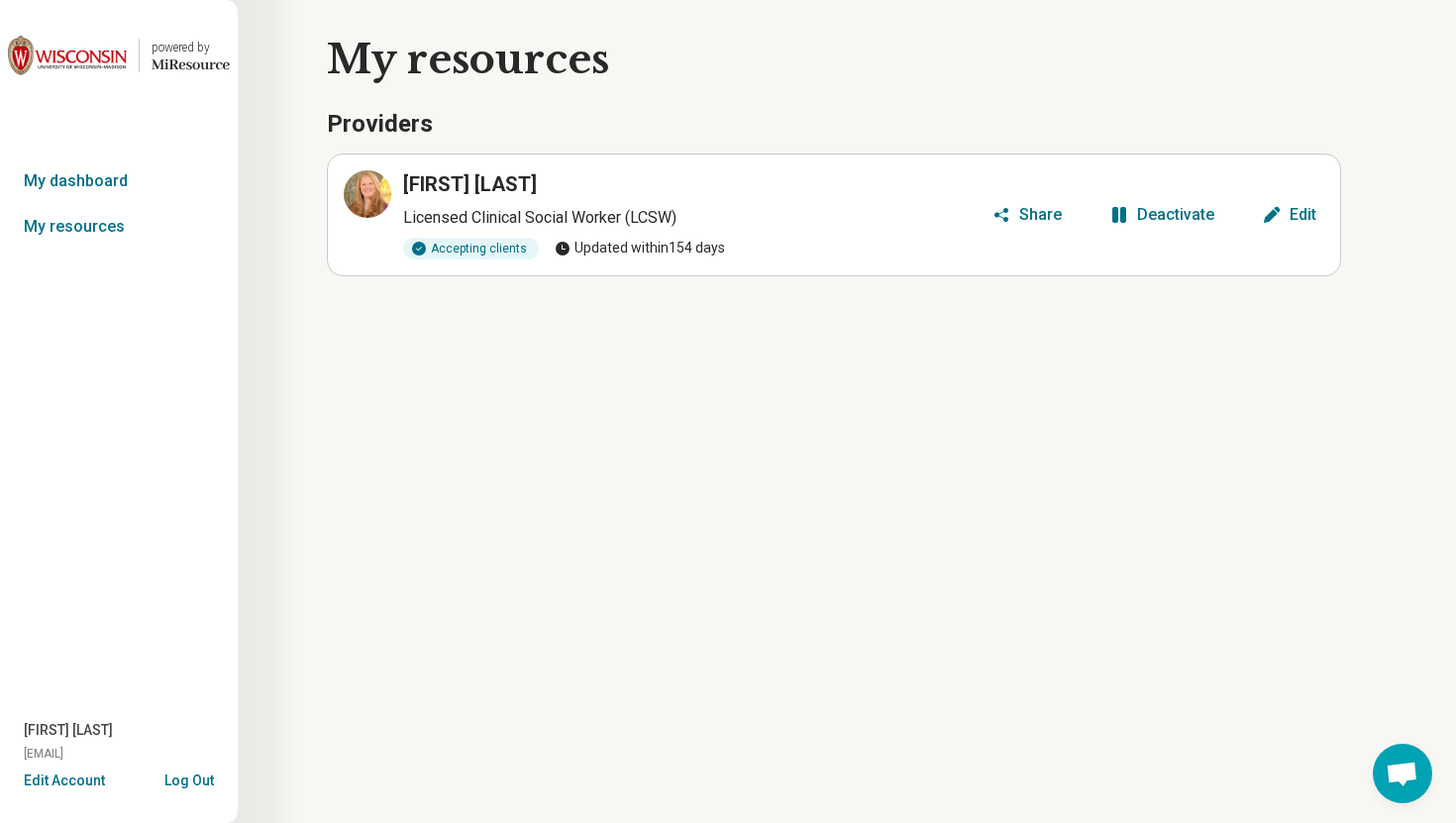 click on "Log Out" at bounding box center (189, 778) 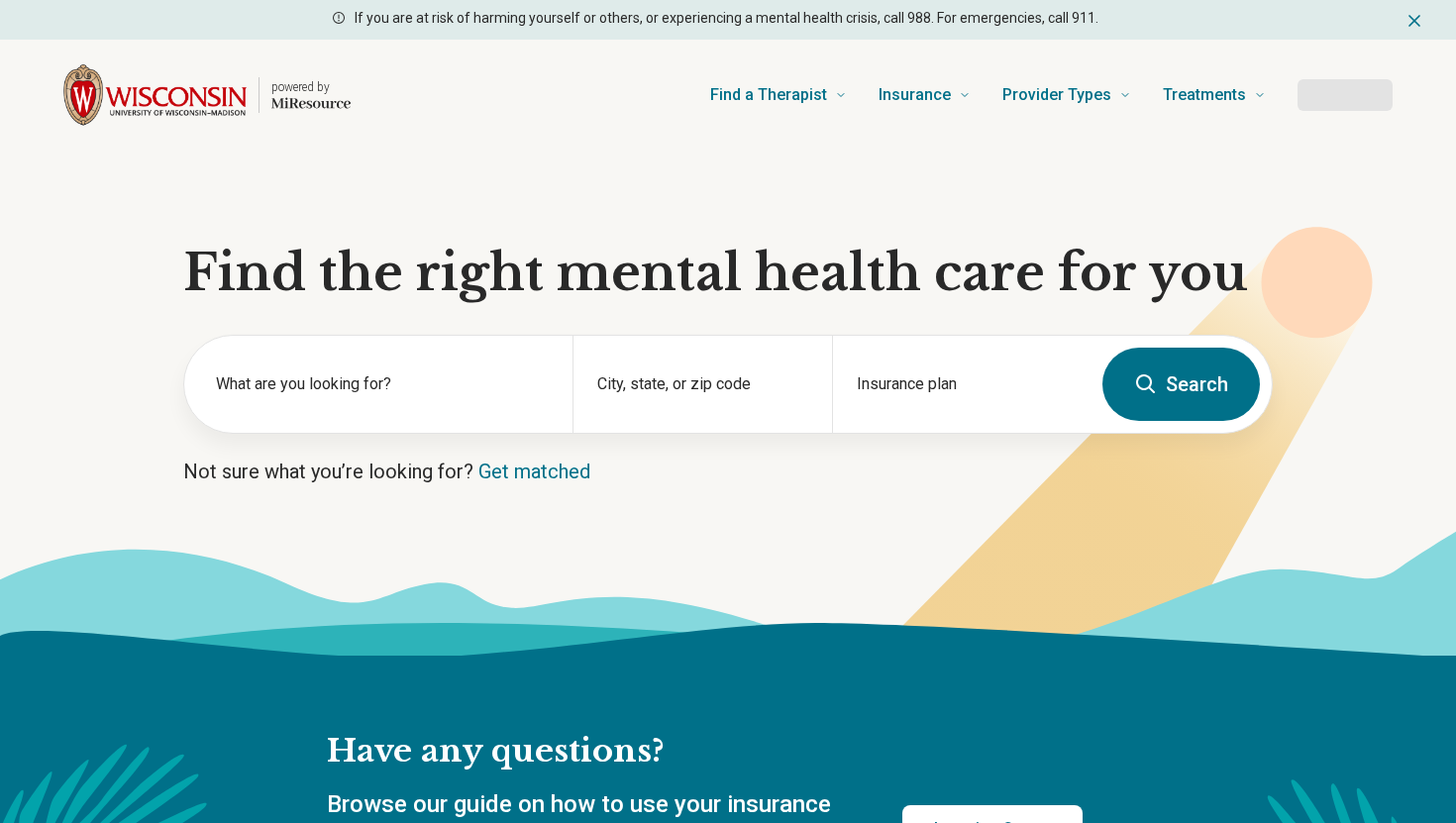 type 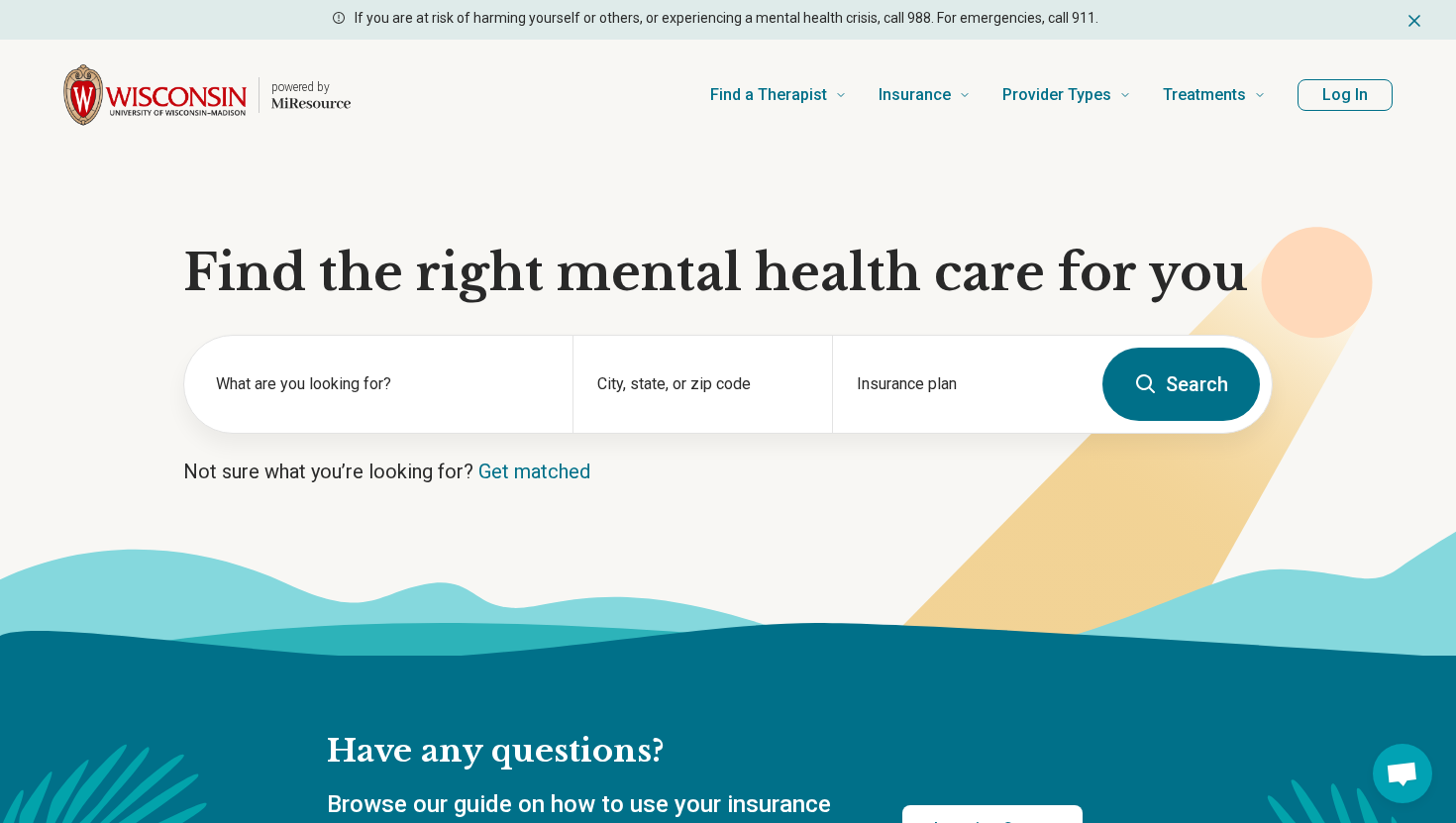 scroll, scrollTop: 0, scrollLeft: 0, axis: both 